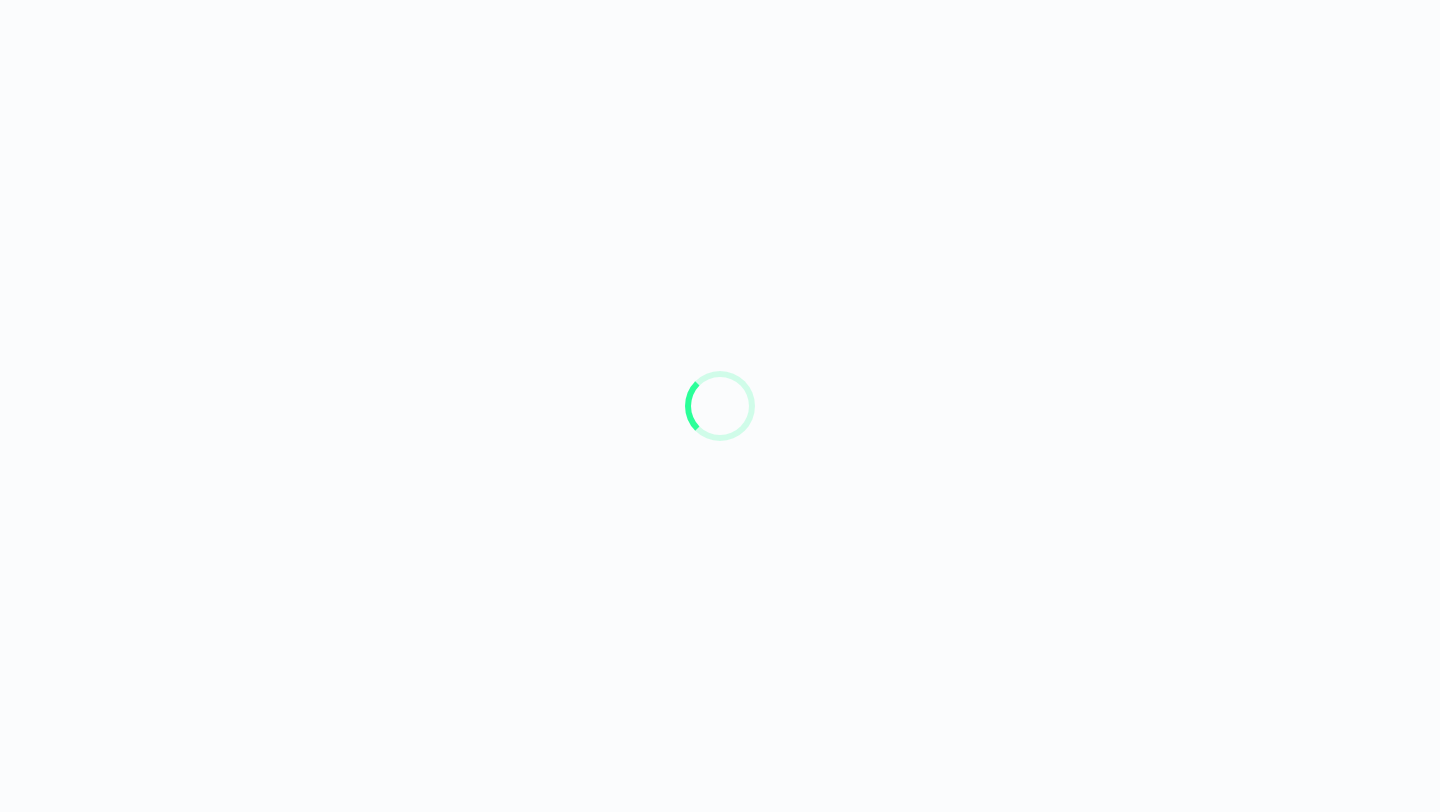 scroll, scrollTop: 0, scrollLeft: 0, axis: both 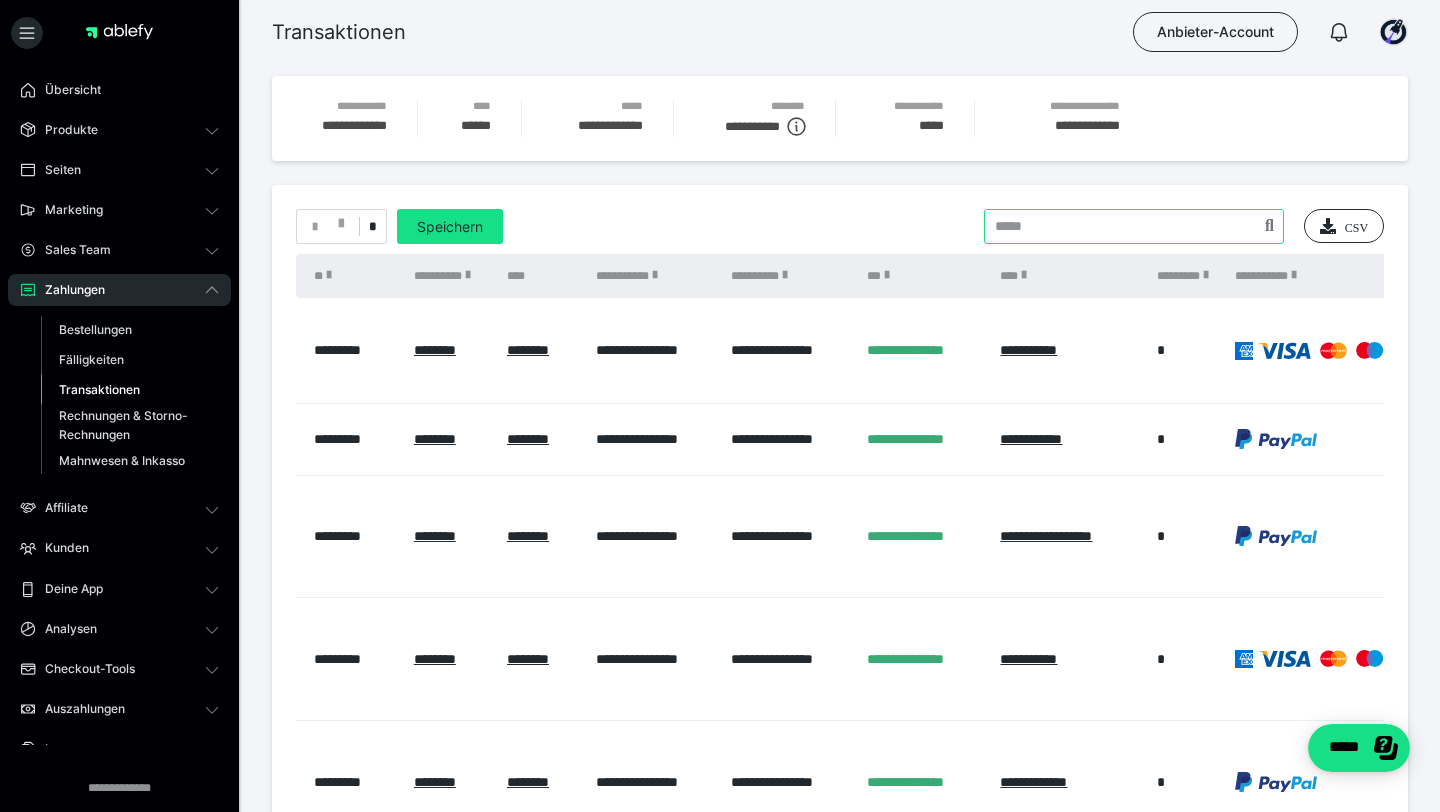 click at bounding box center (1134, 226) 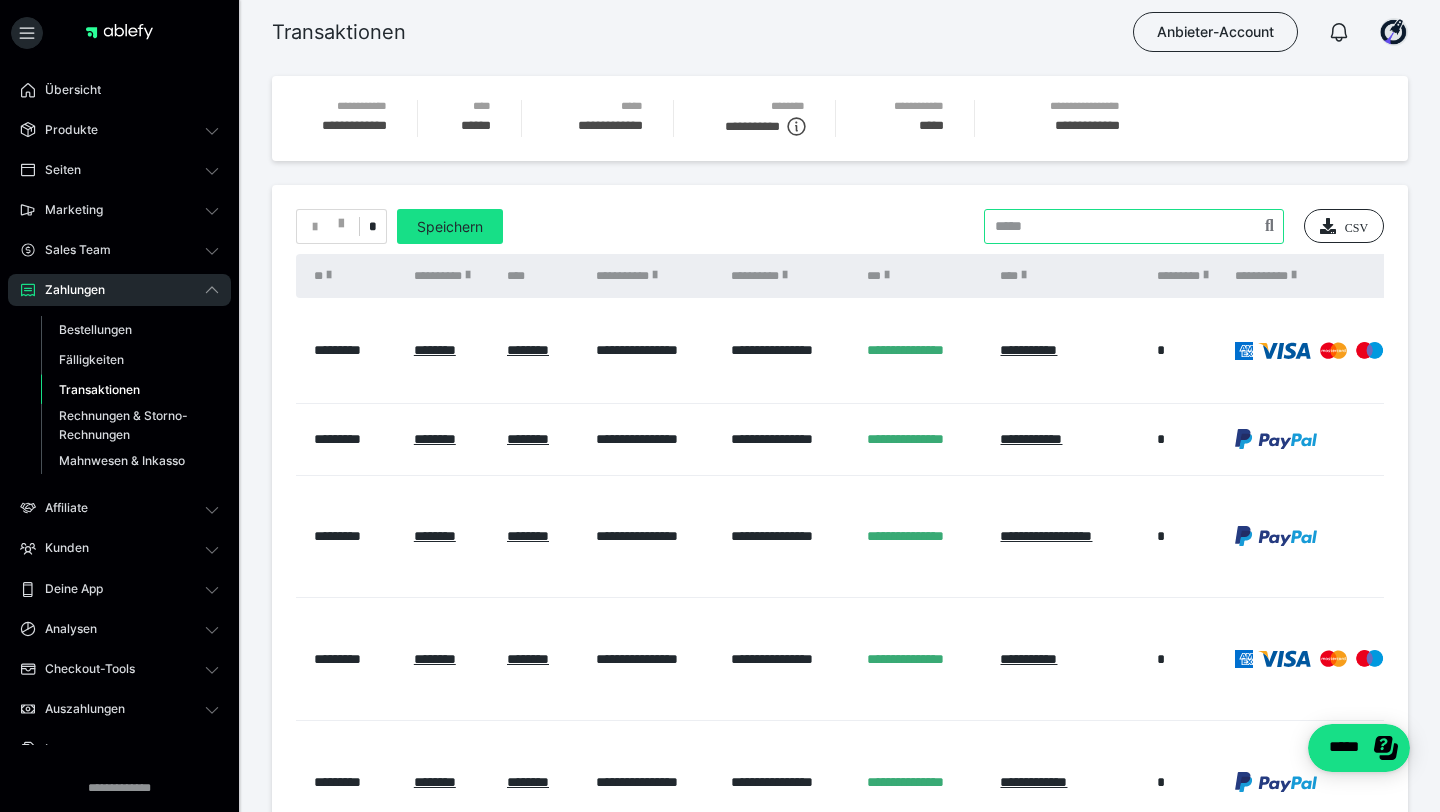 paste on "**********" 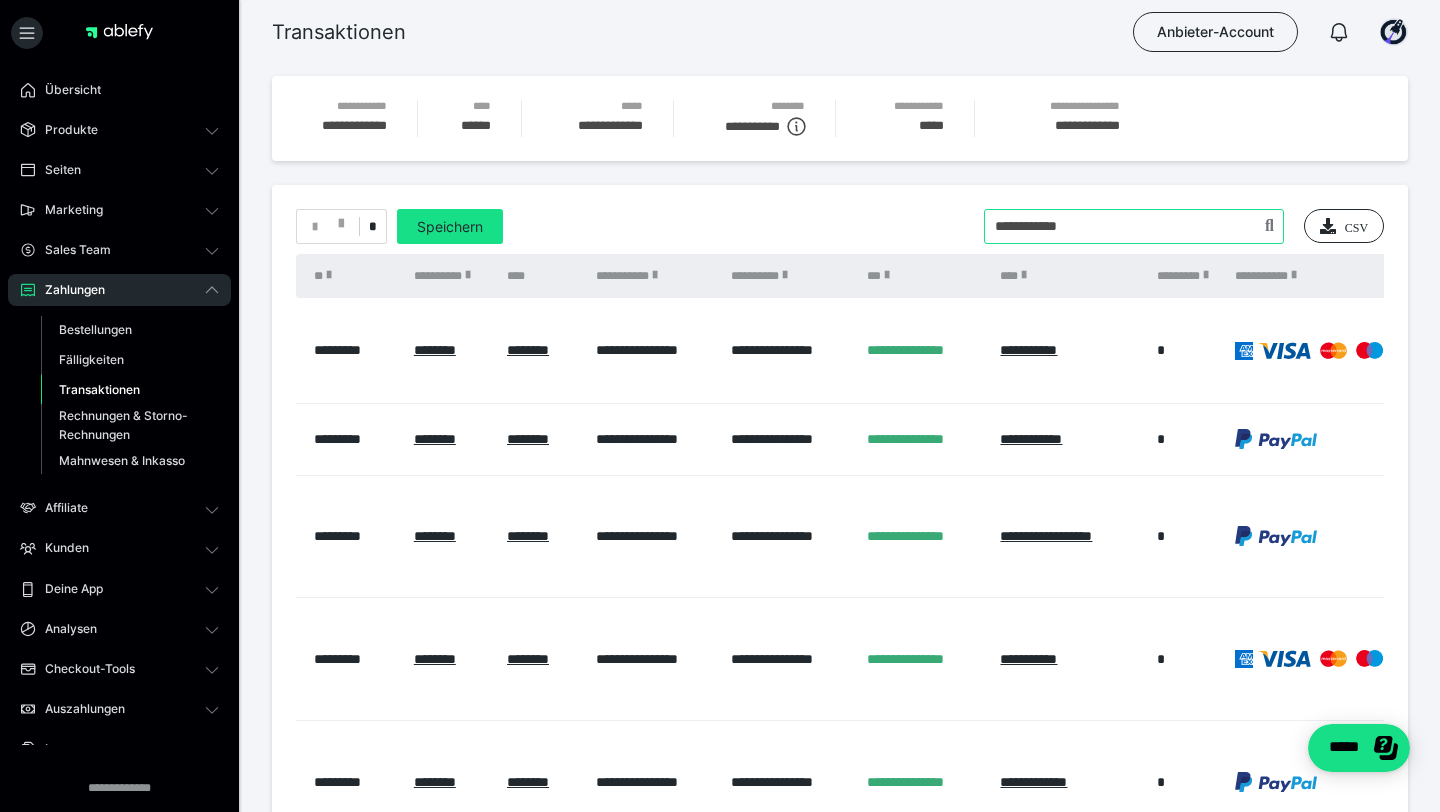 type on "**********" 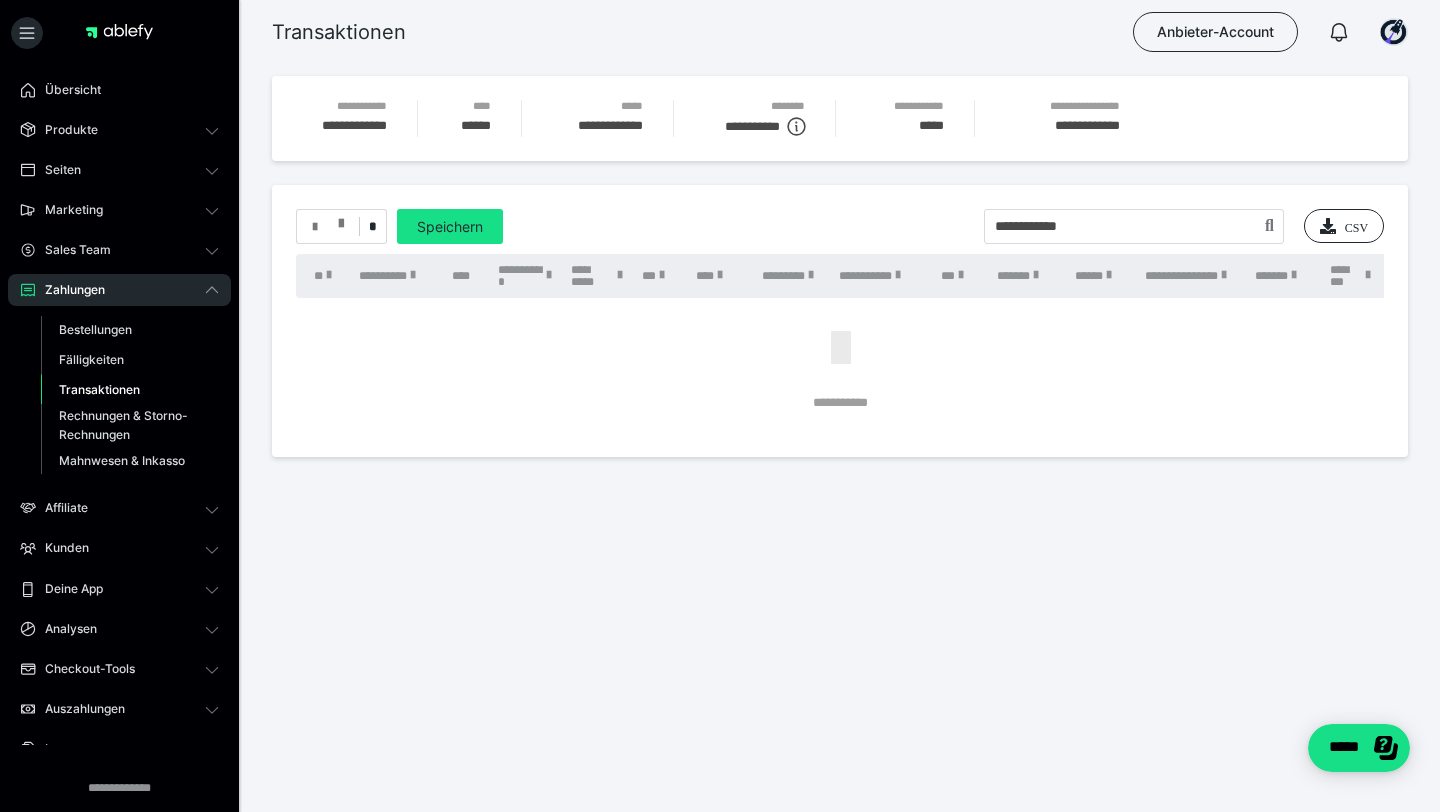 click at bounding box center (328, 227) 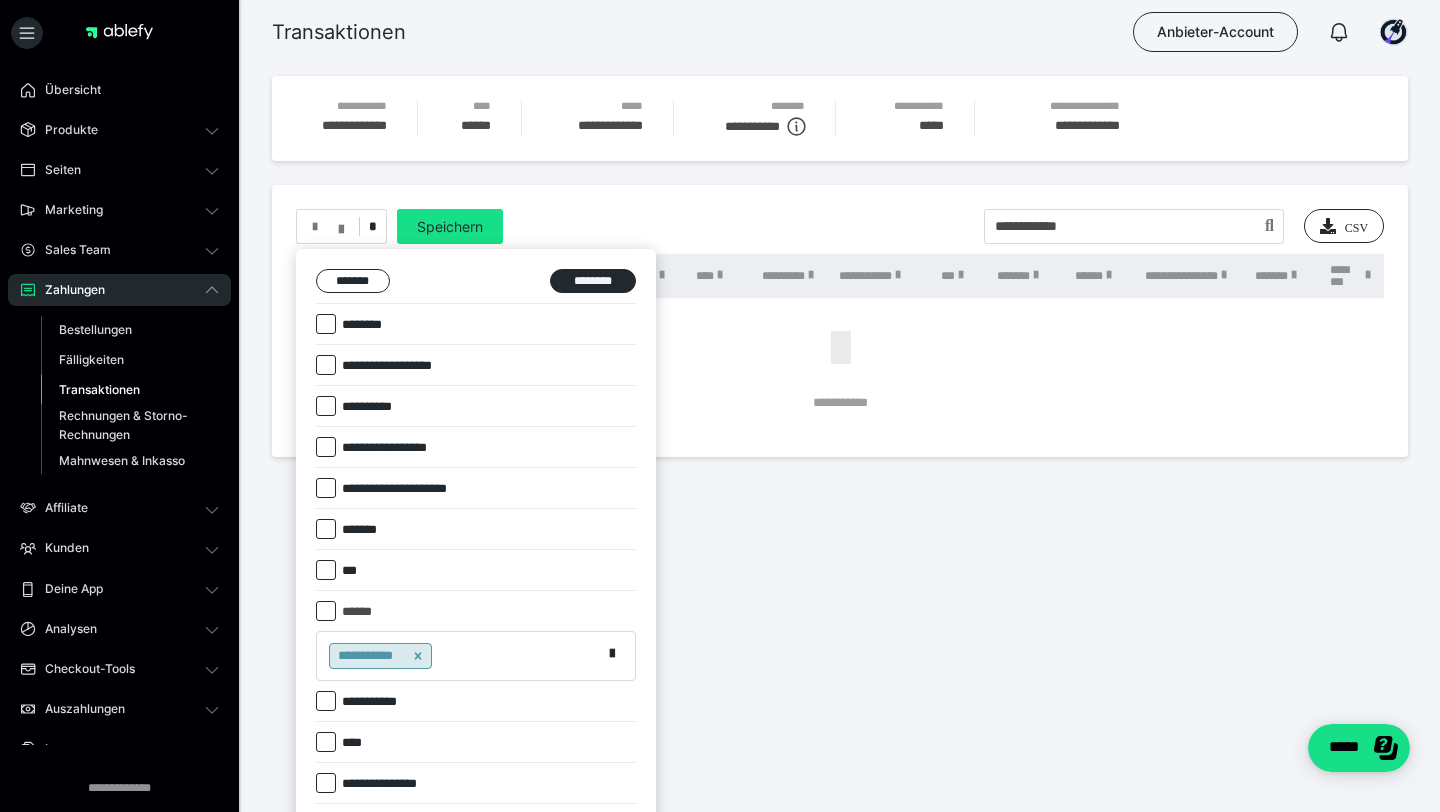 click at bounding box center (326, 611) 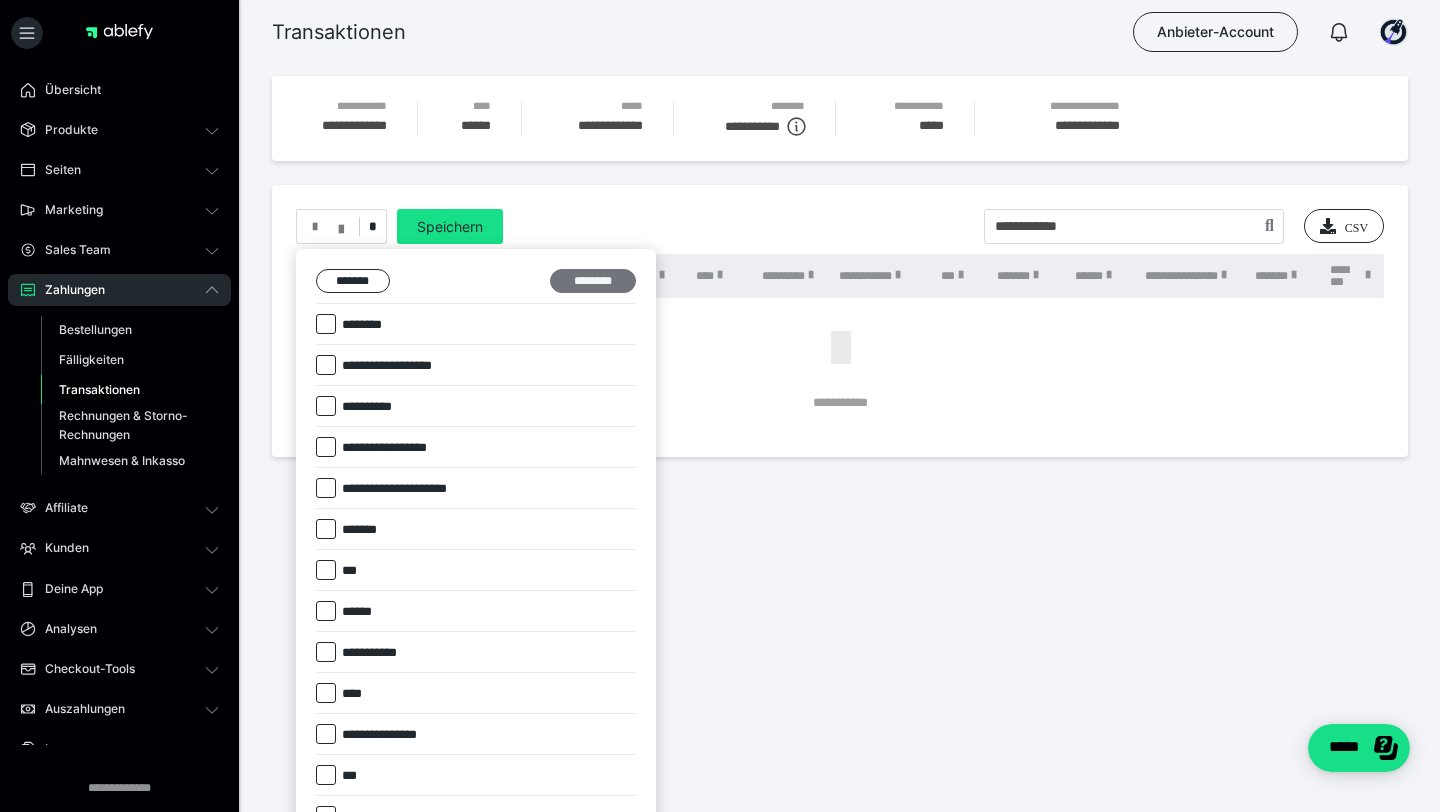 click on "********" at bounding box center (593, 281) 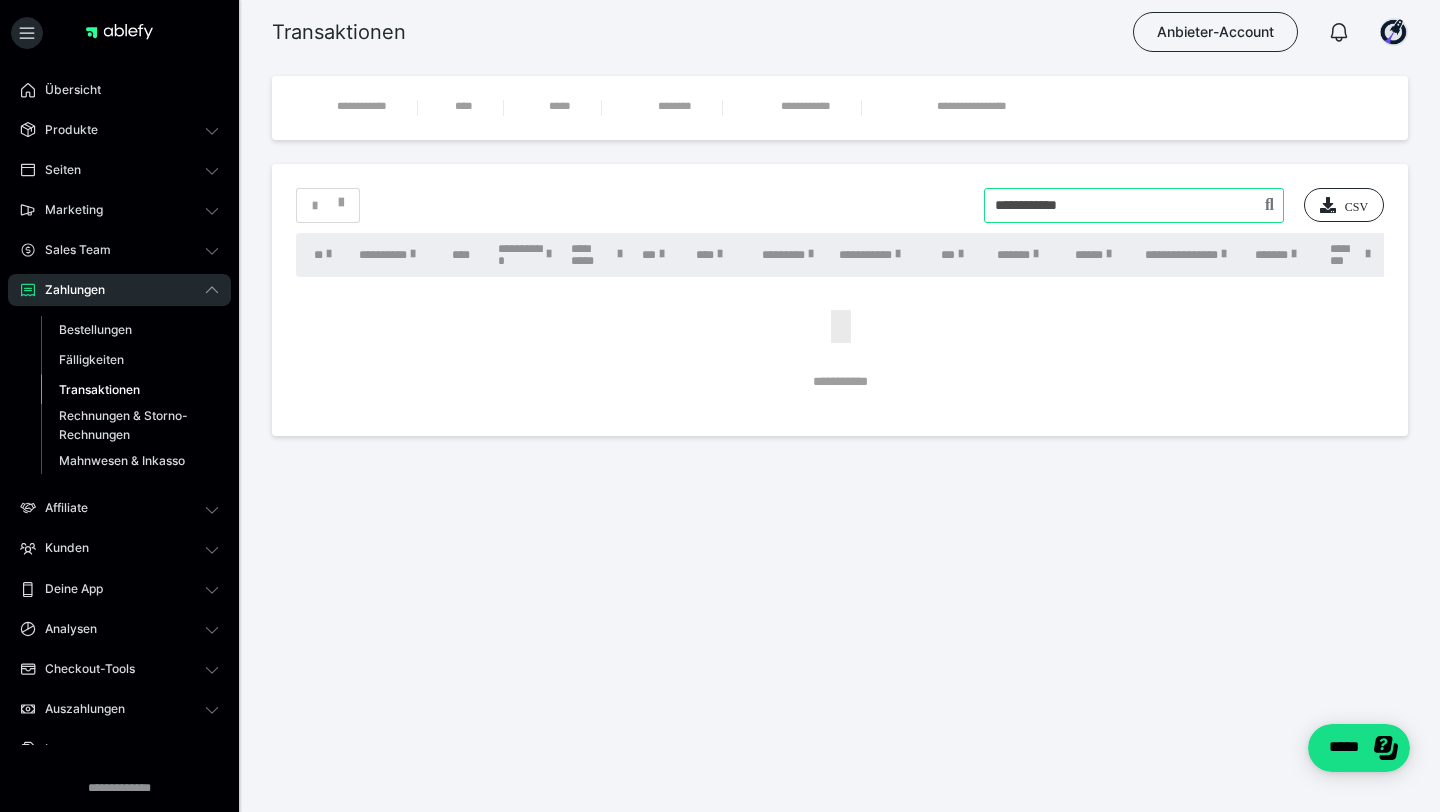 click at bounding box center [1134, 205] 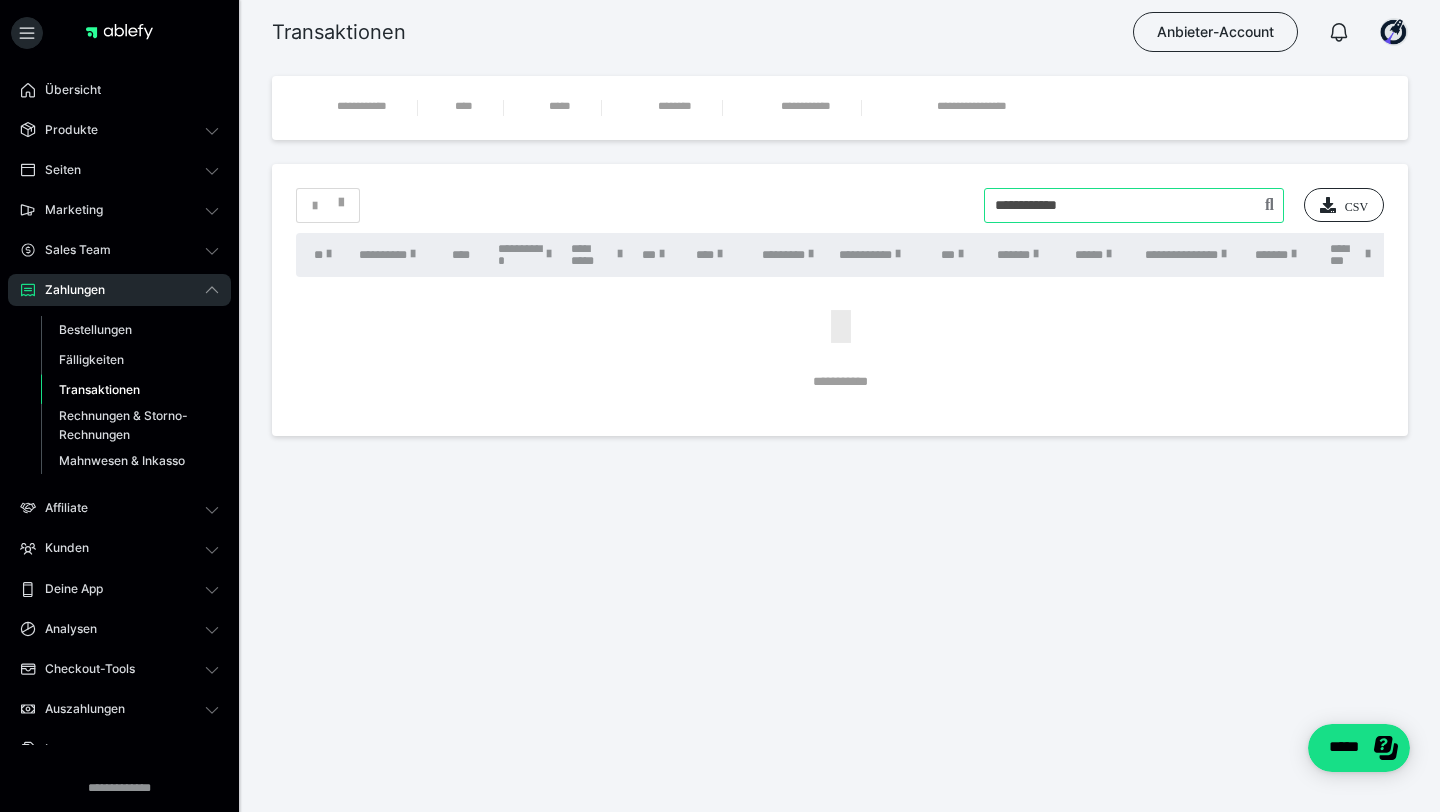 click at bounding box center (1134, 205) 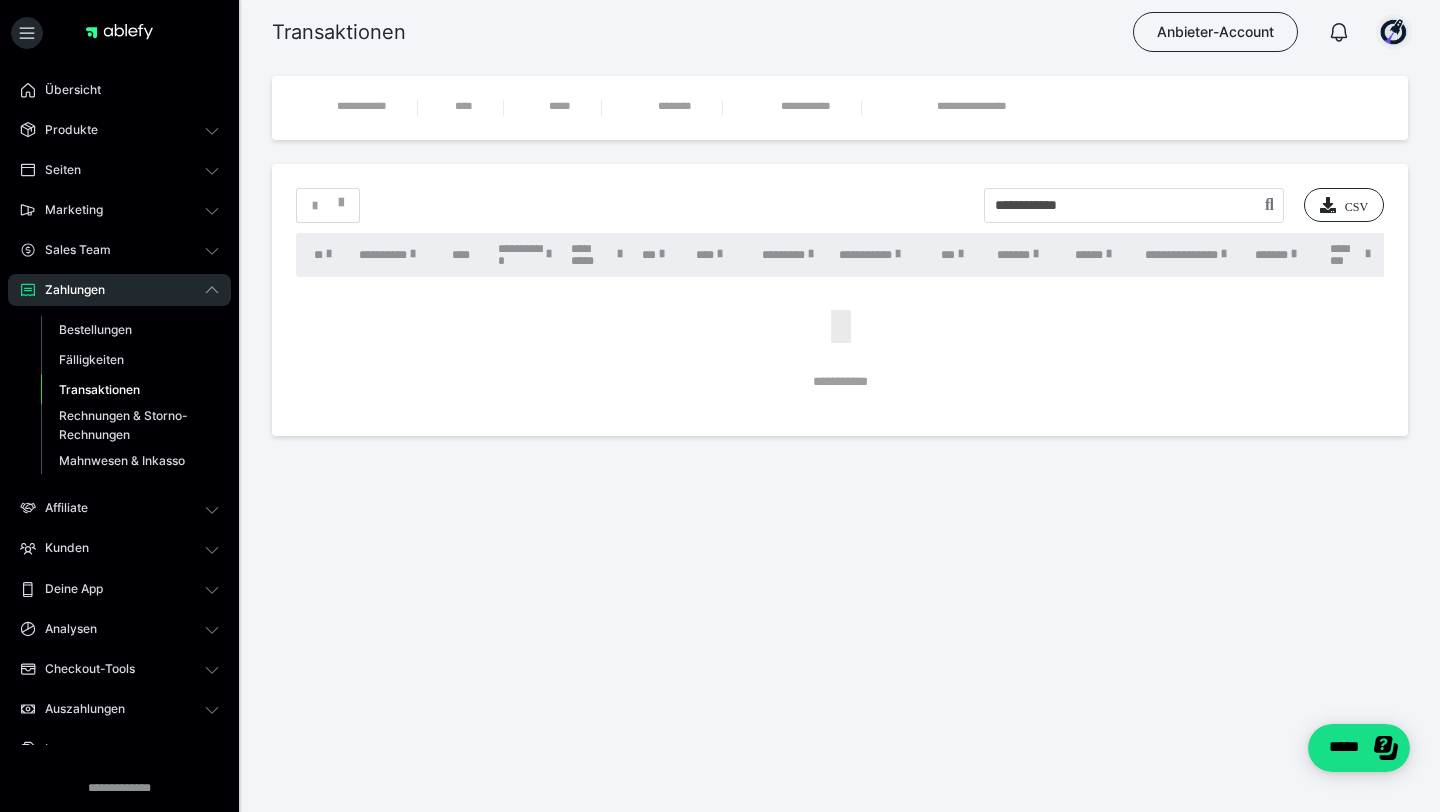click at bounding box center (1394, 32) 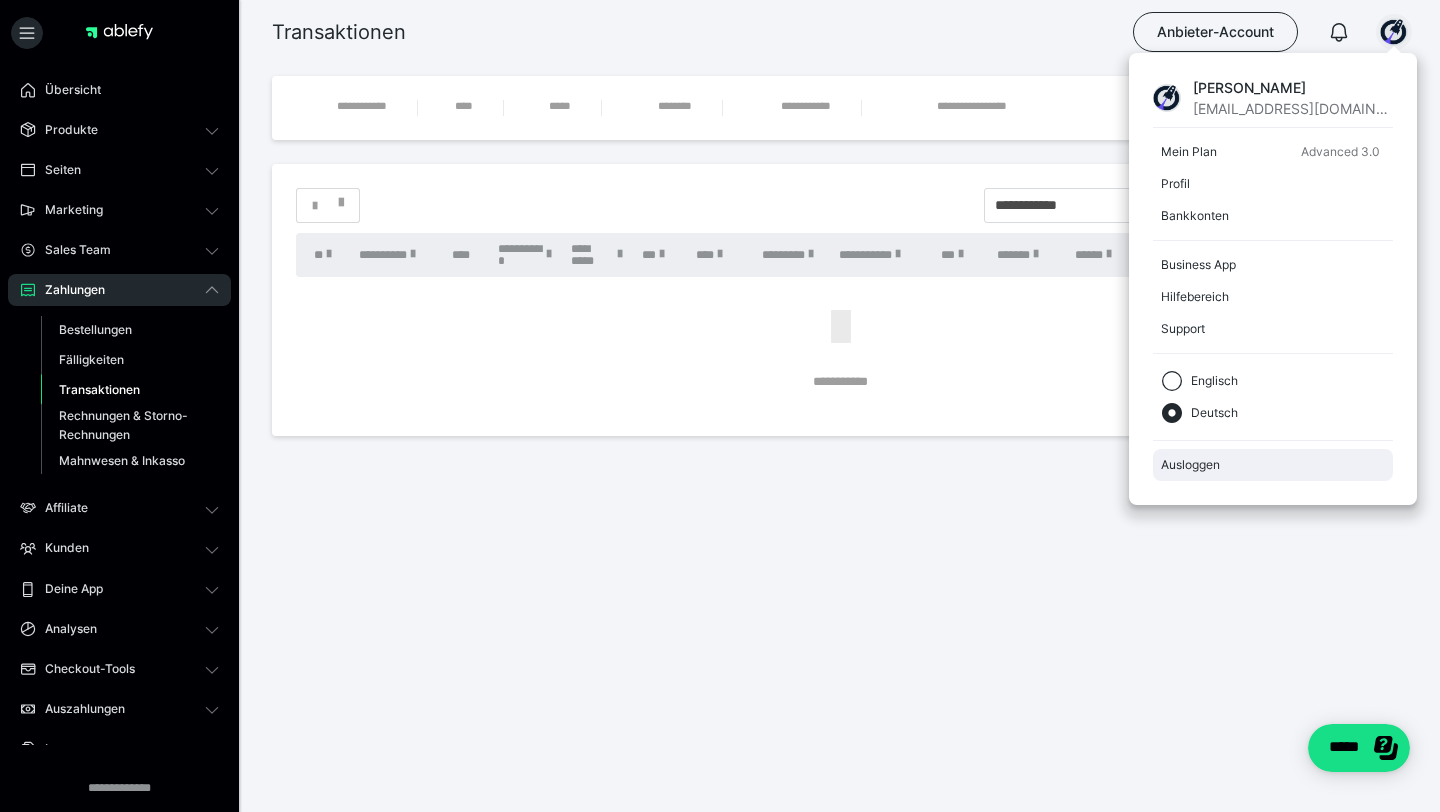click on "Ausloggen" at bounding box center [1273, 465] 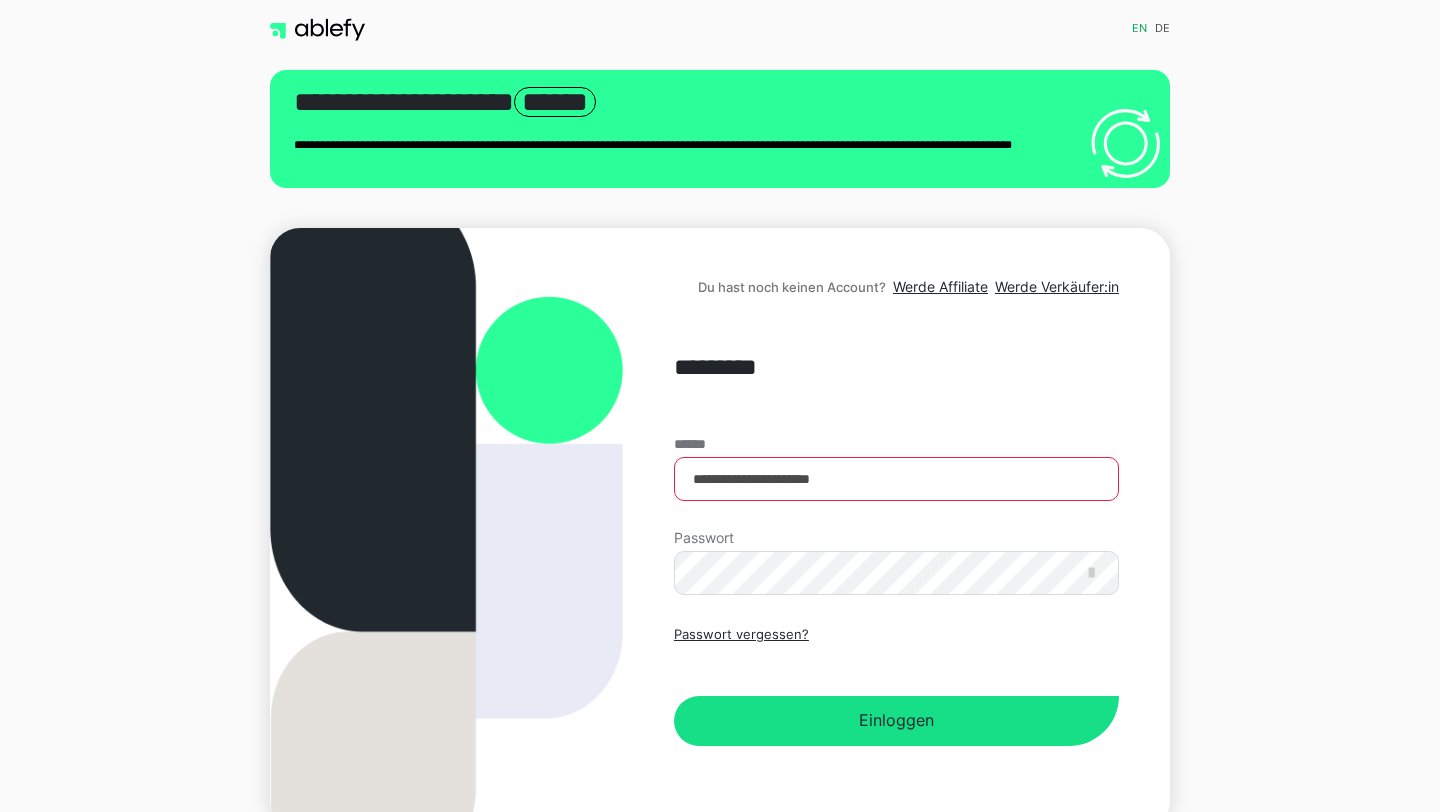 scroll, scrollTop: 0, scrollLeft: 0, axis: both 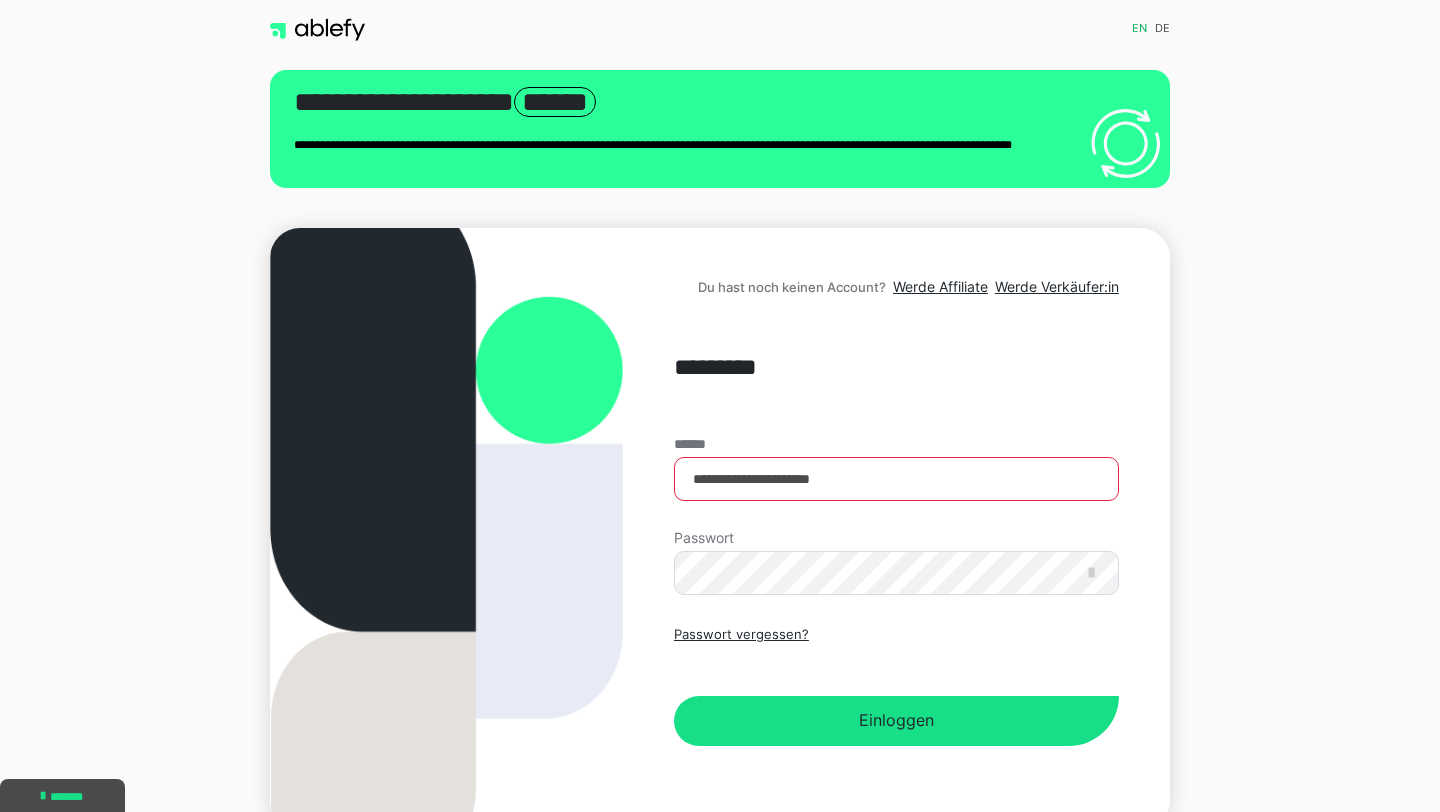click at bounding box center (1119, 457) 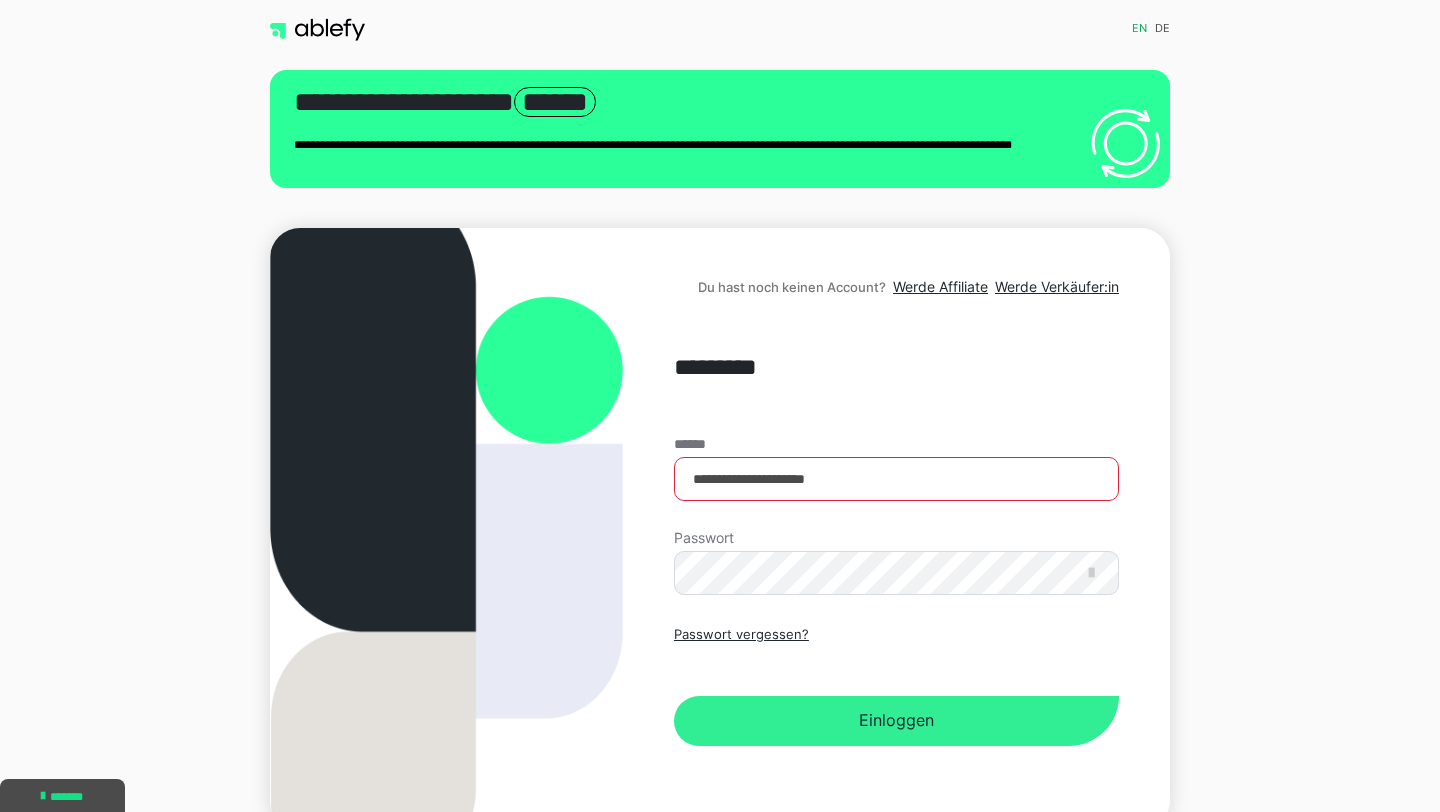 click on "Einloggen" at bounding box center (896, 721) 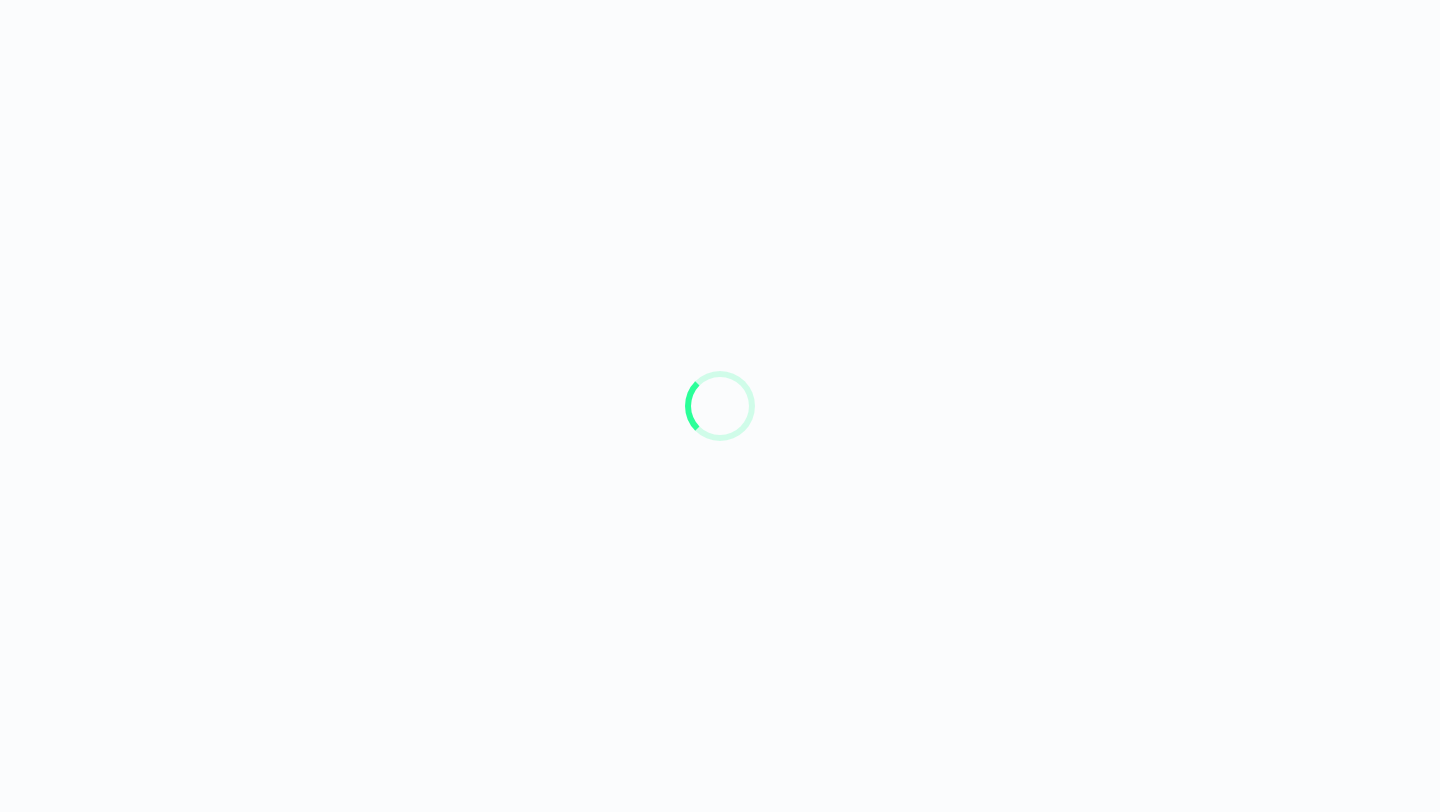 scroll, scrollTop: 0, scrollLeft: 0, axis: both 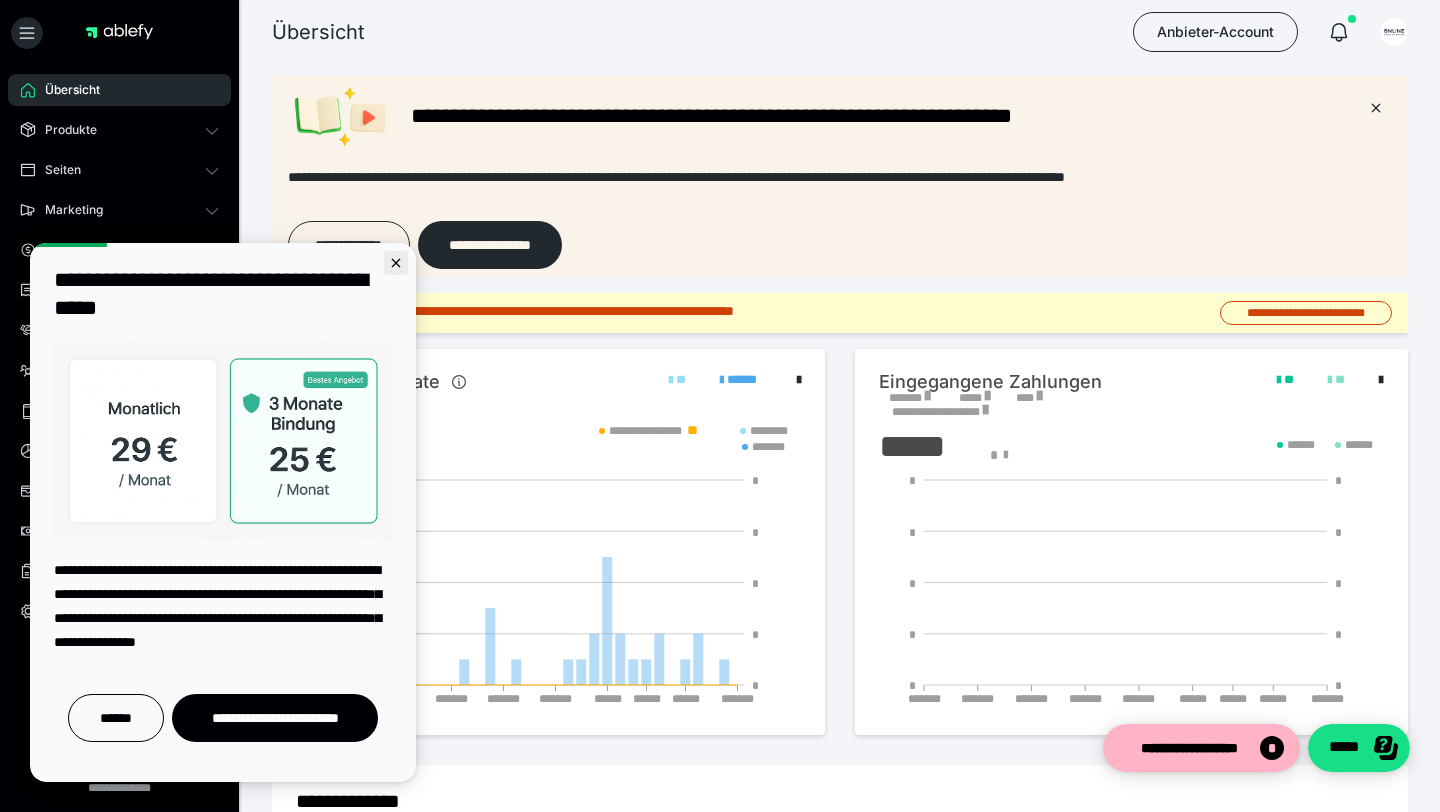 click 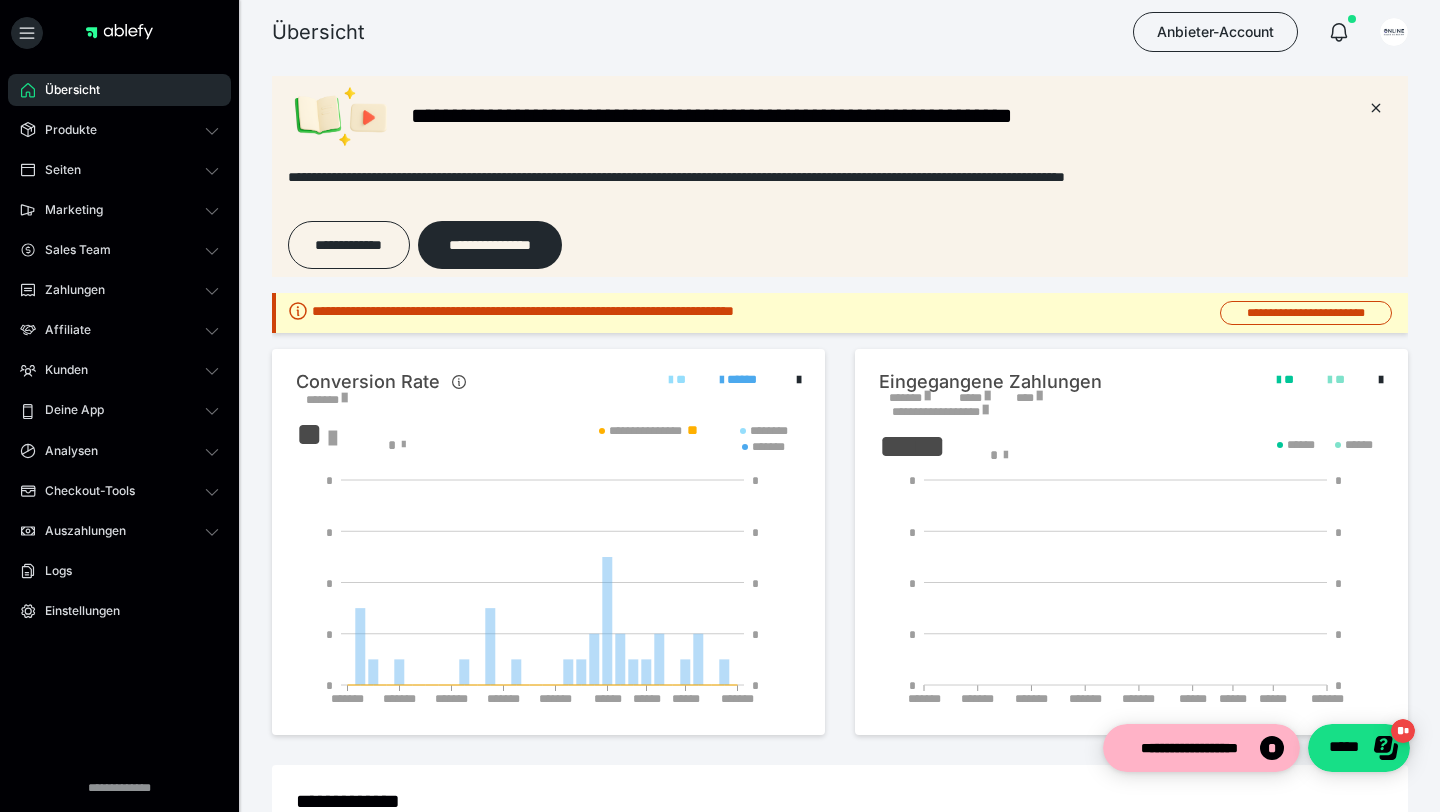 scroll, scrollTop: 0, scrollLeft: 0, axis: both 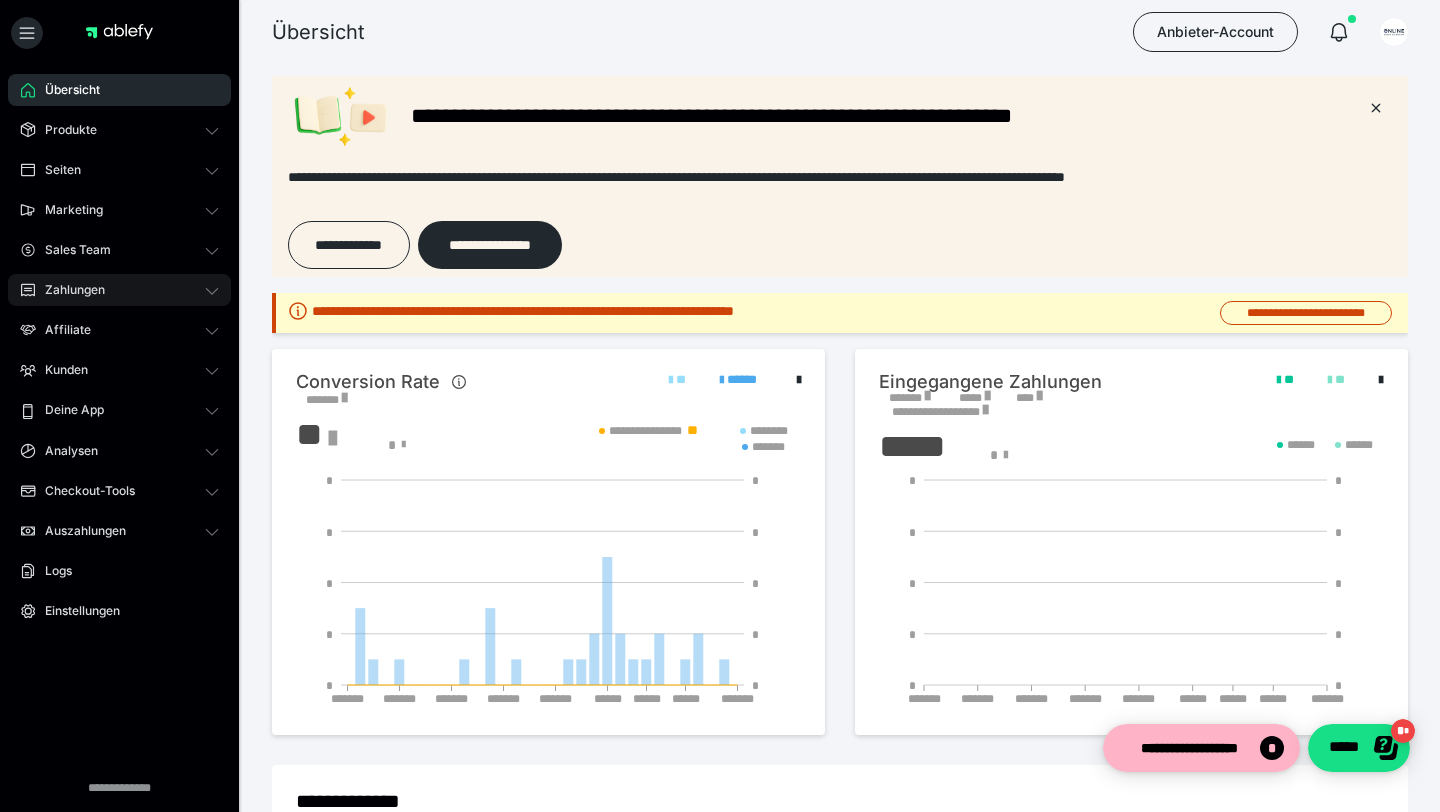 click on "Zahlungen" at bounding box center [119, 290] 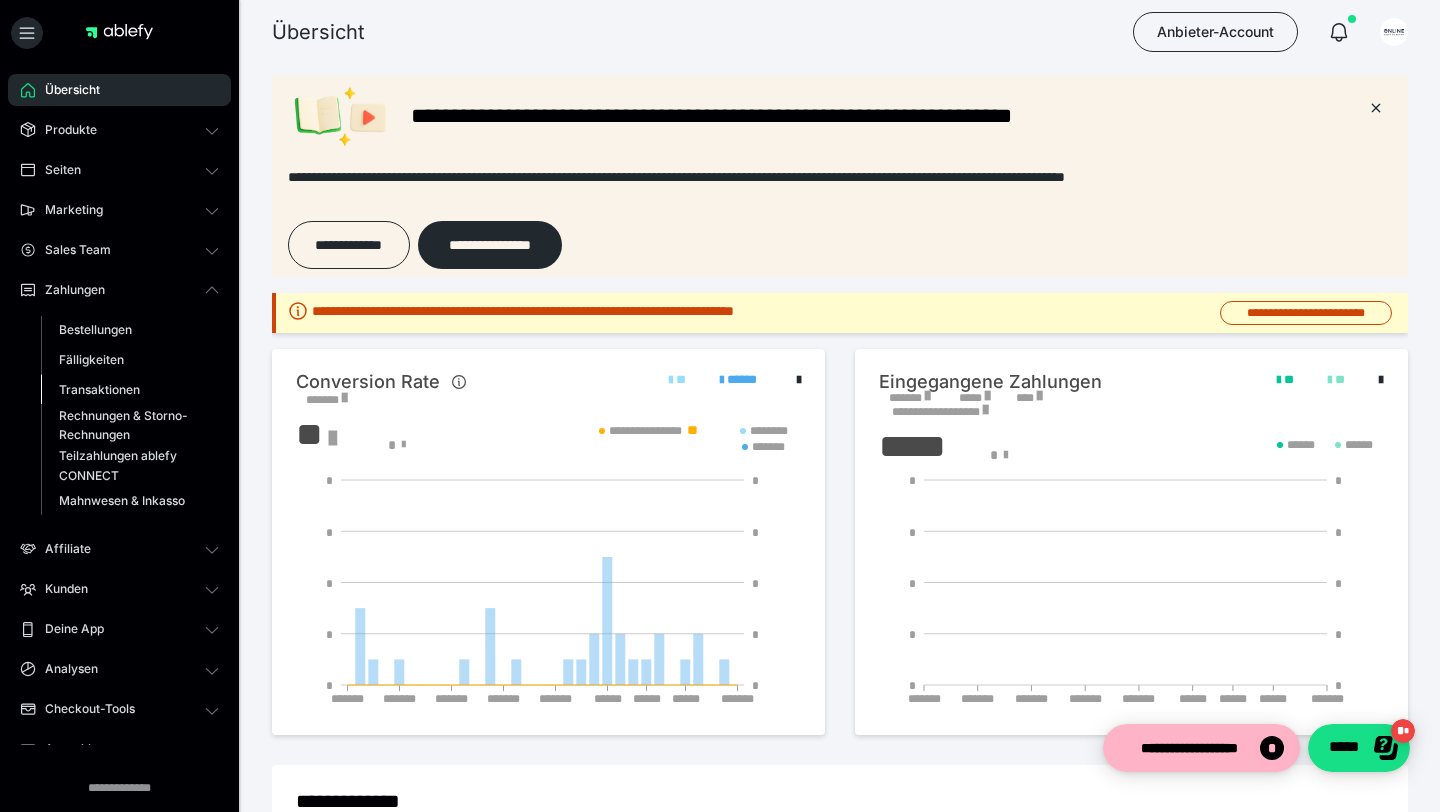 click on "Transaktionen" at bounding box center [130, 390] 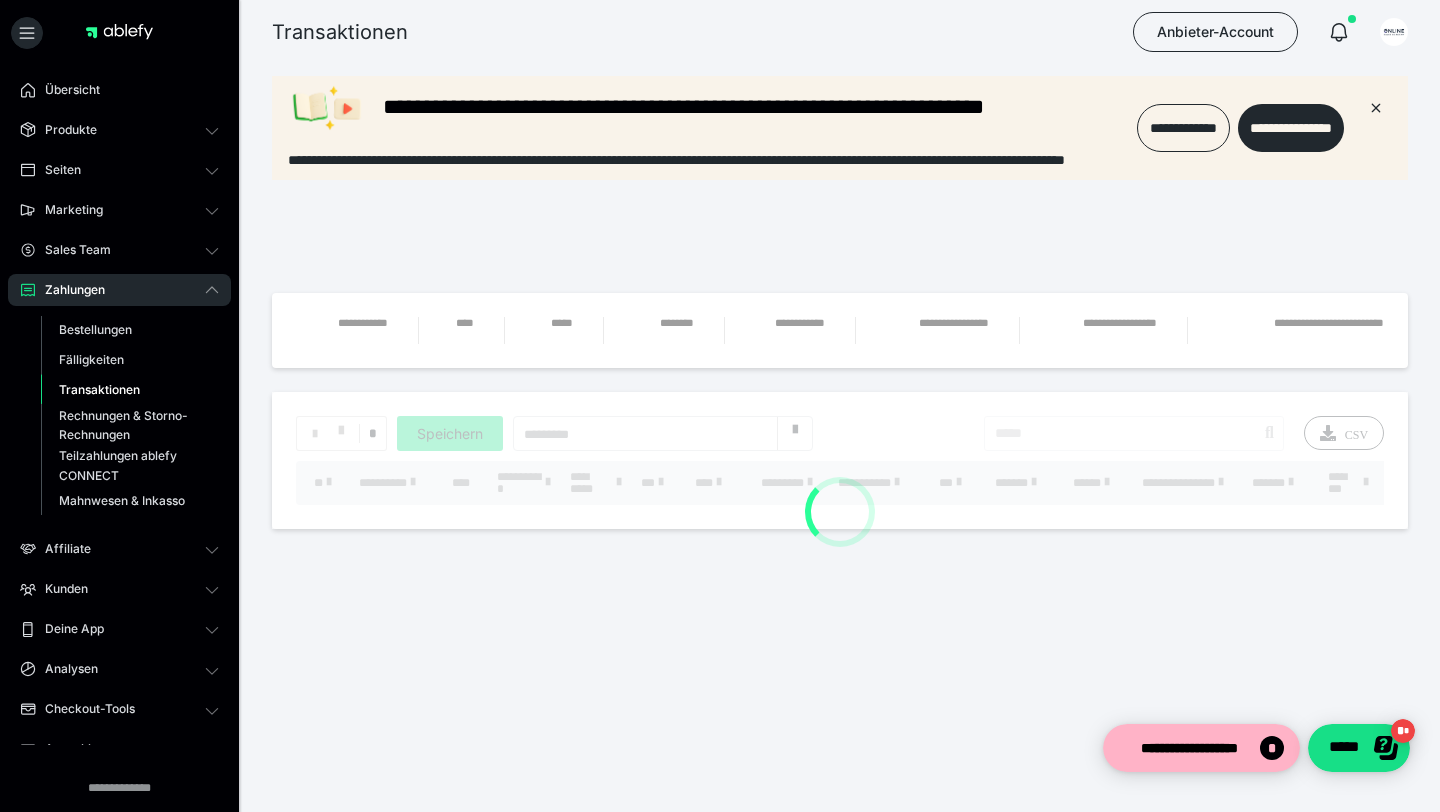 scroll, scrollTop: 0, scrollLeft: 0, axis: both 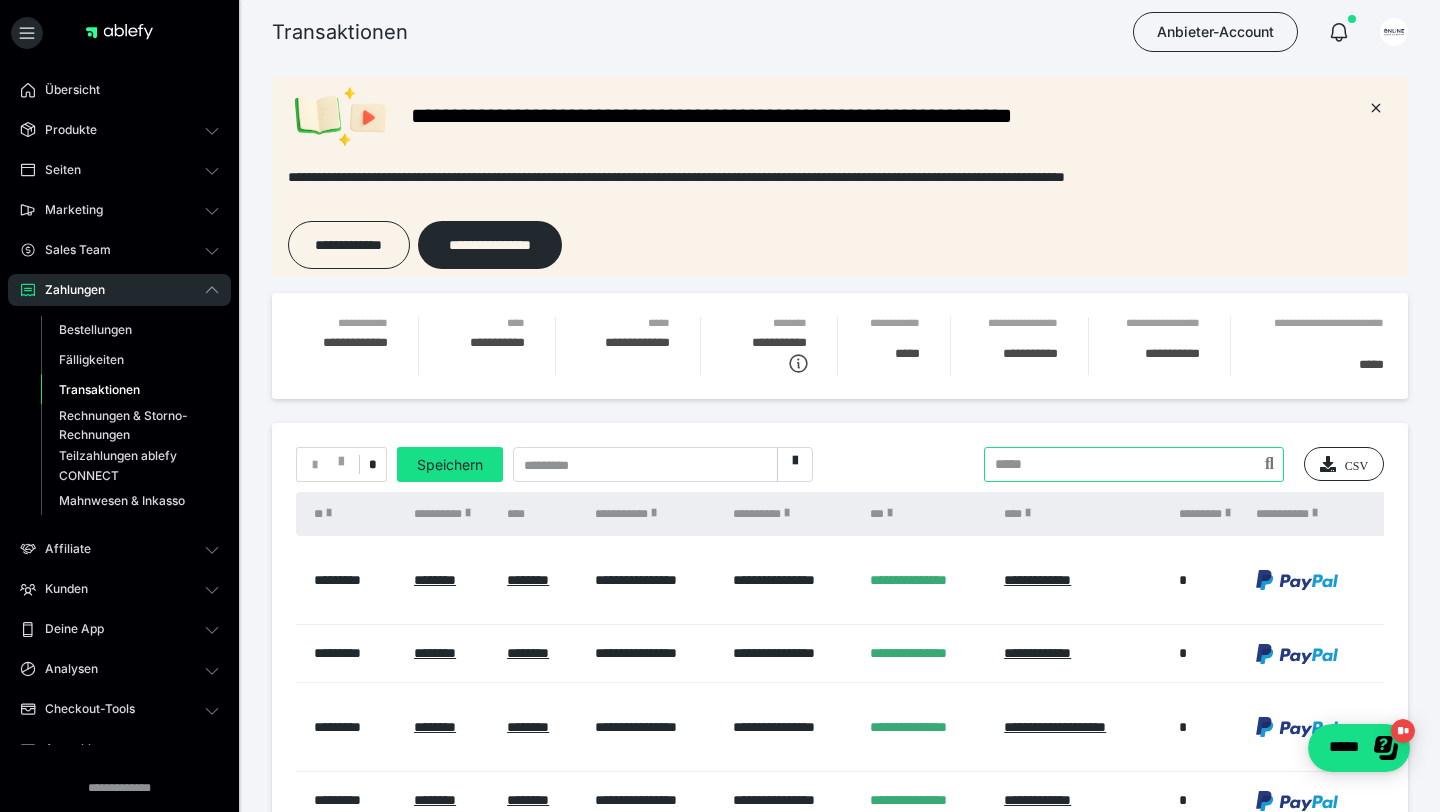 click at bounding box center [1134, 464] 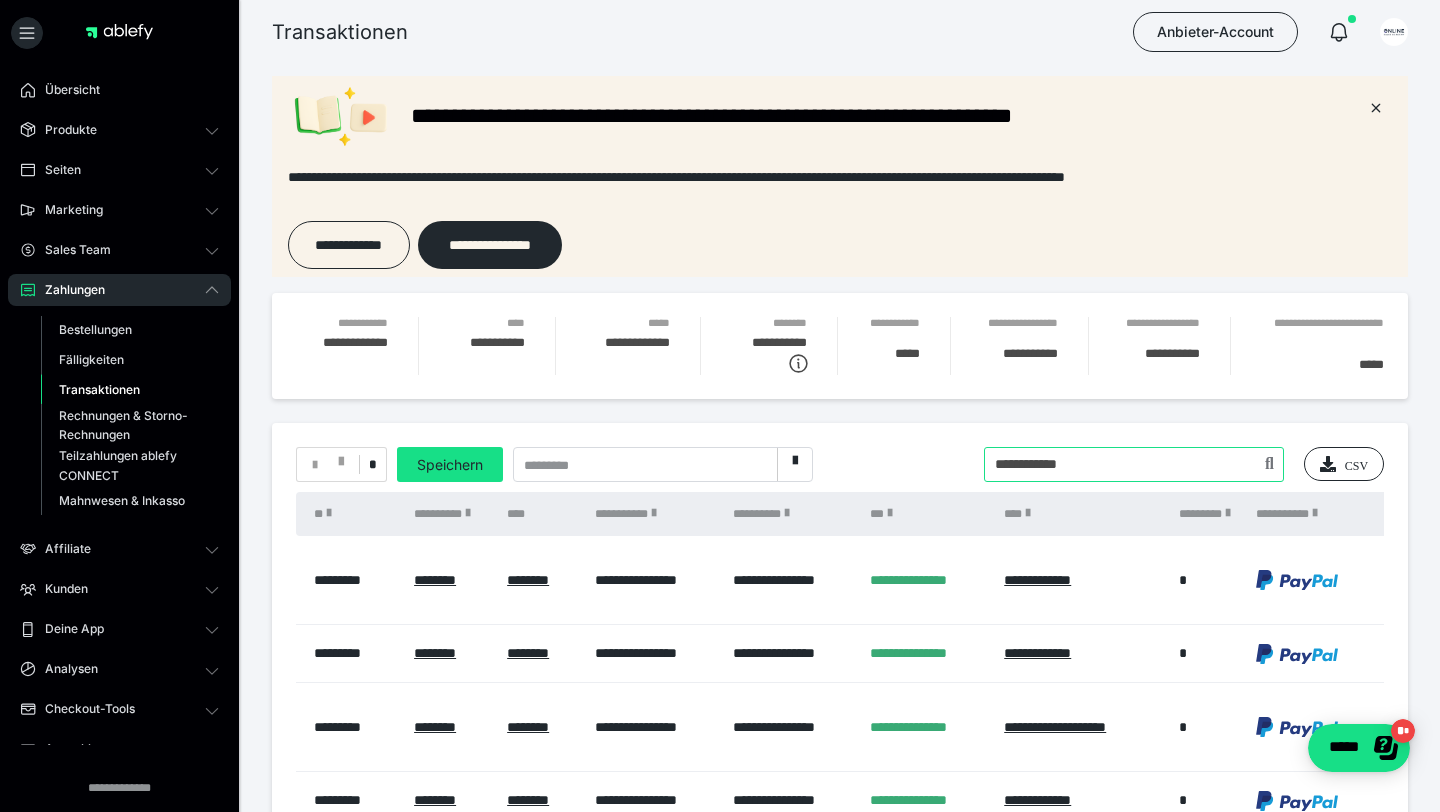 type on "**********" 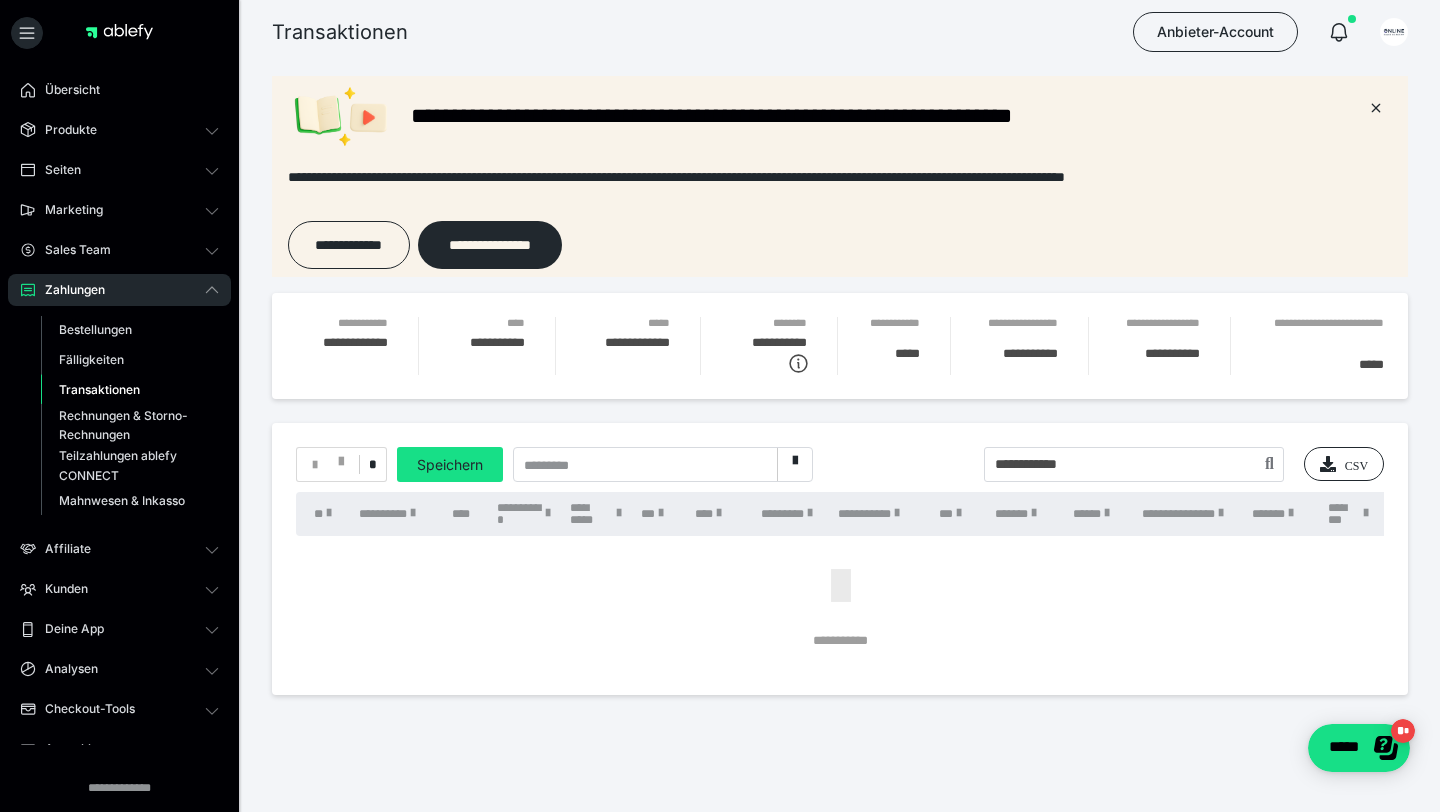 click at bounding box center [1365, 32] 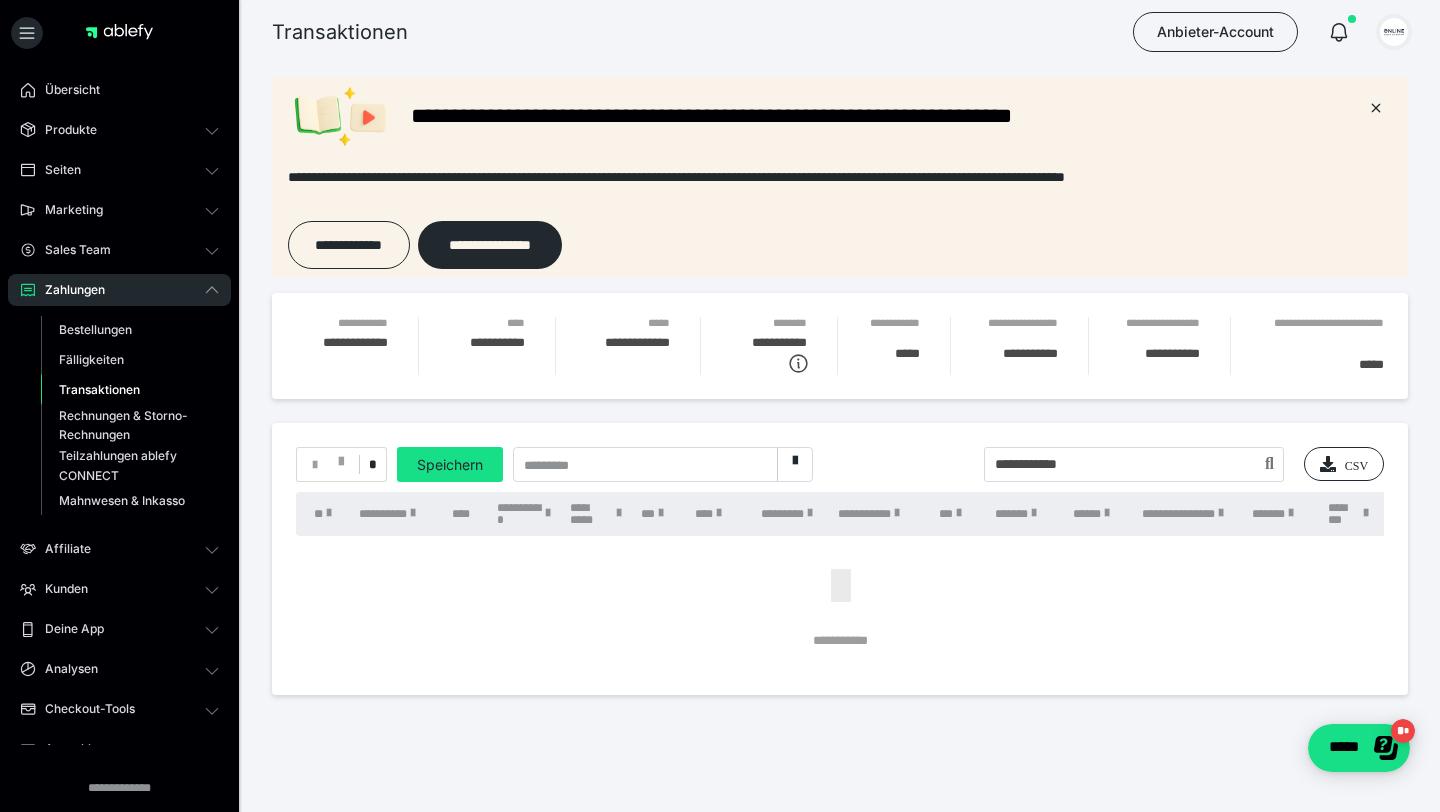 click at bounding box center (1394, 32) 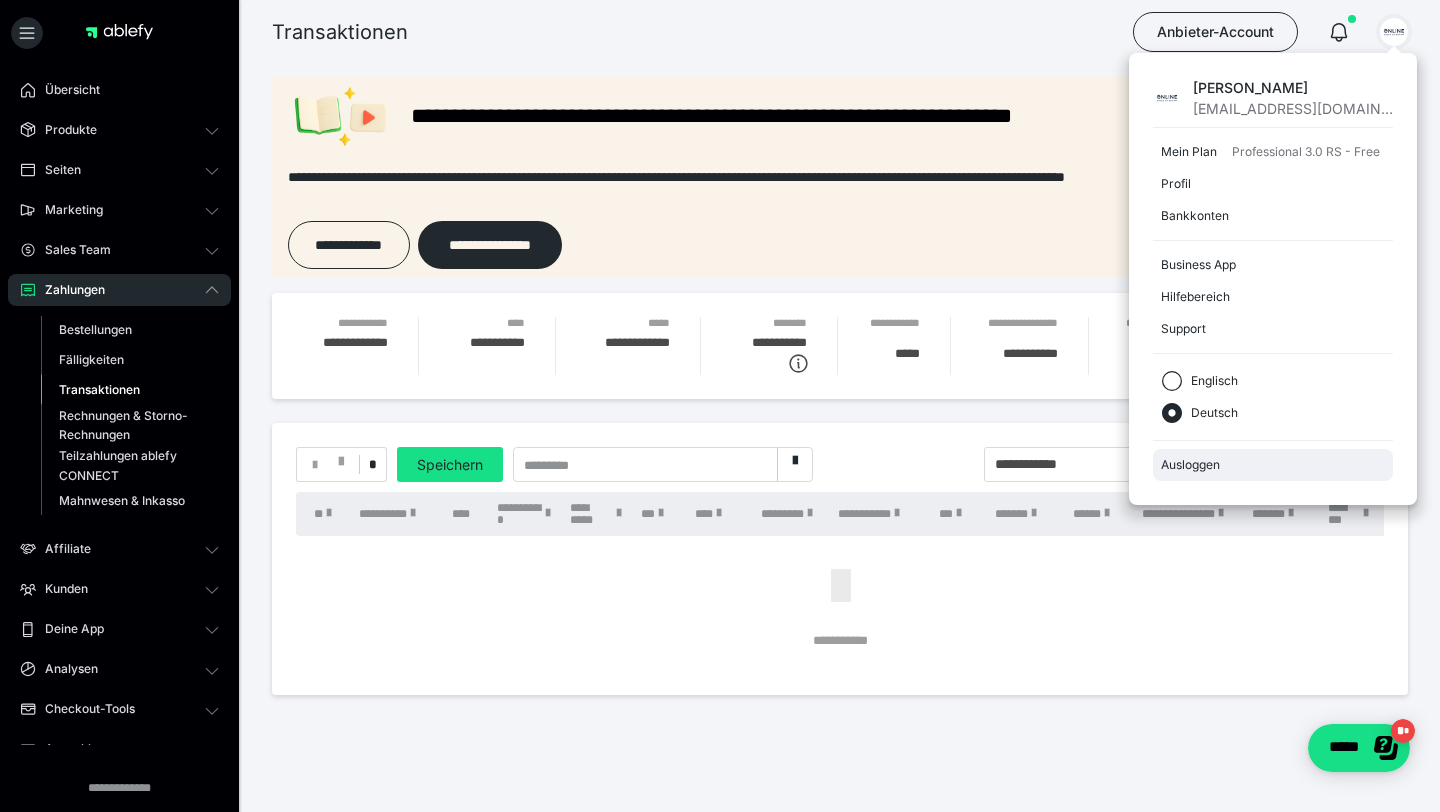 click on "Ausloggen" at bounding box center (1273, 465) 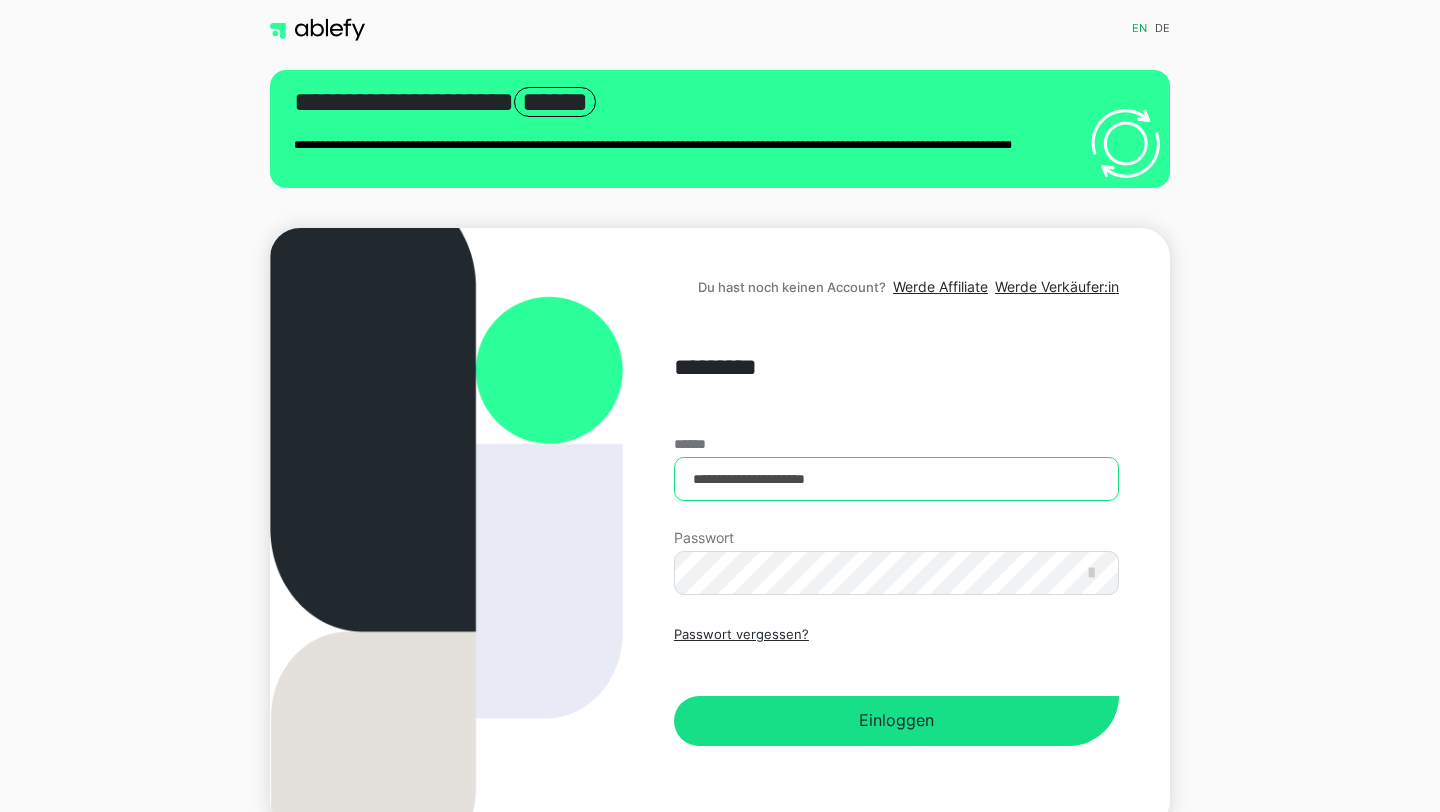 scroll, scrollTop: 0, scrollLeft: 0, axis: both 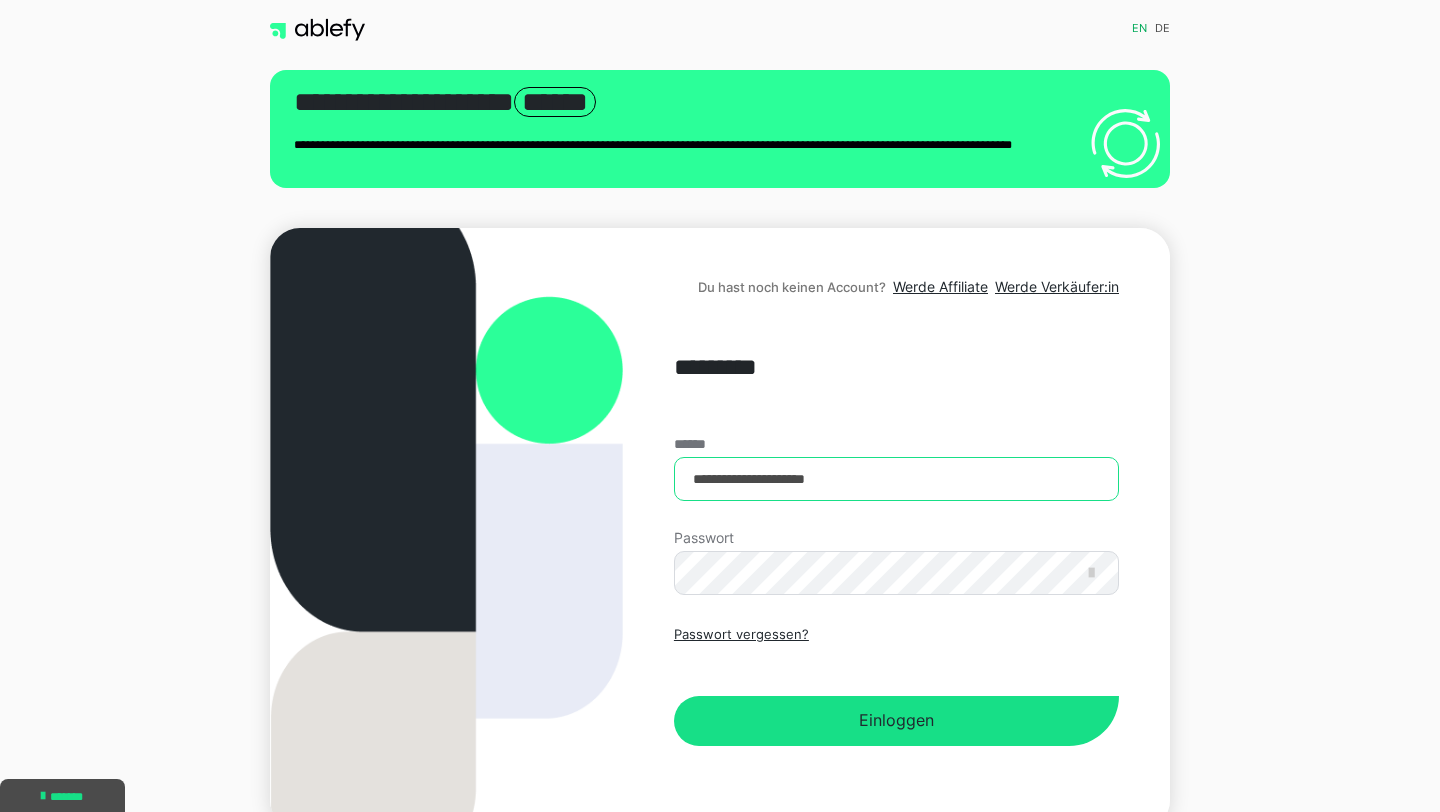click at bounding box center (1119, 457) 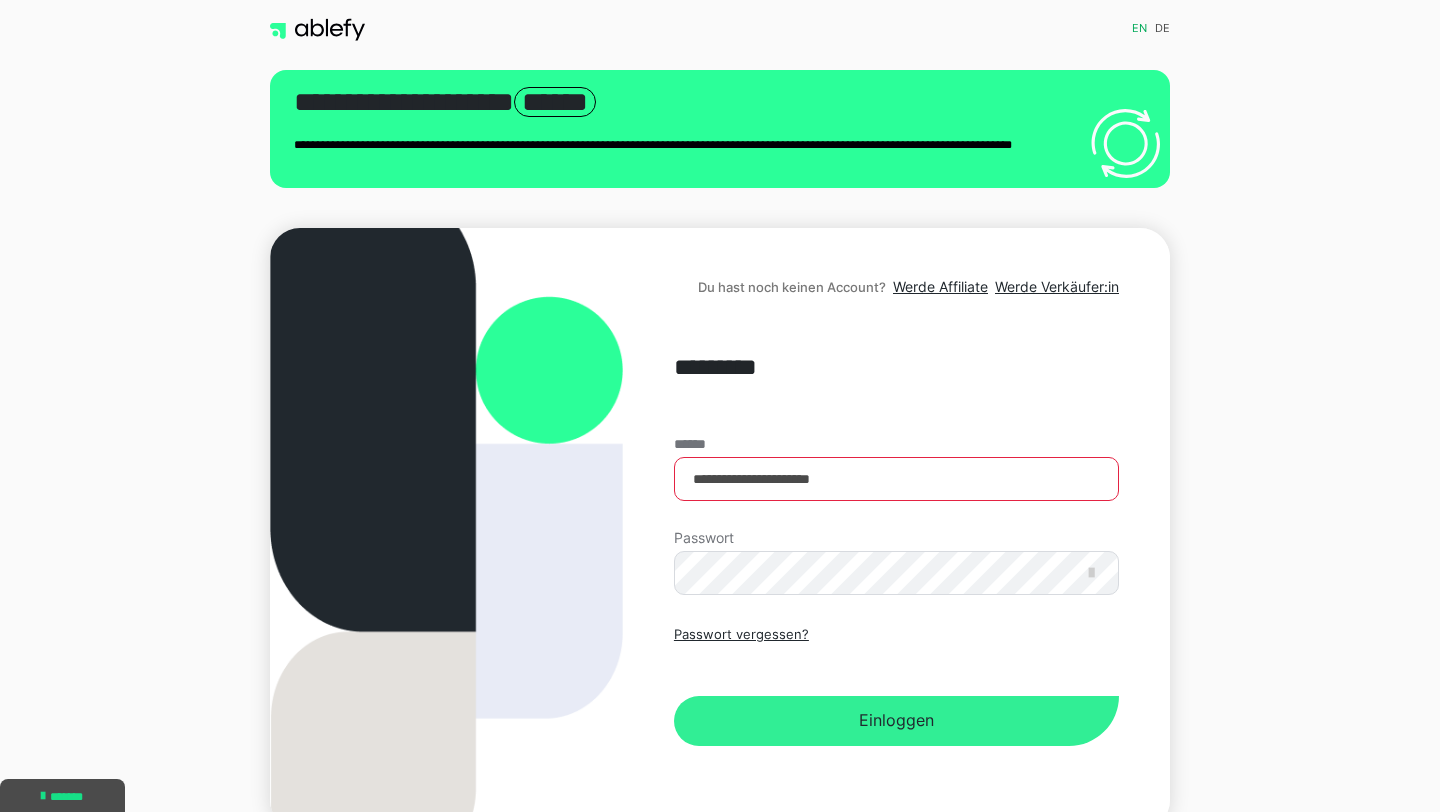 click on "Einloggen" at bounding box center (896, 721) 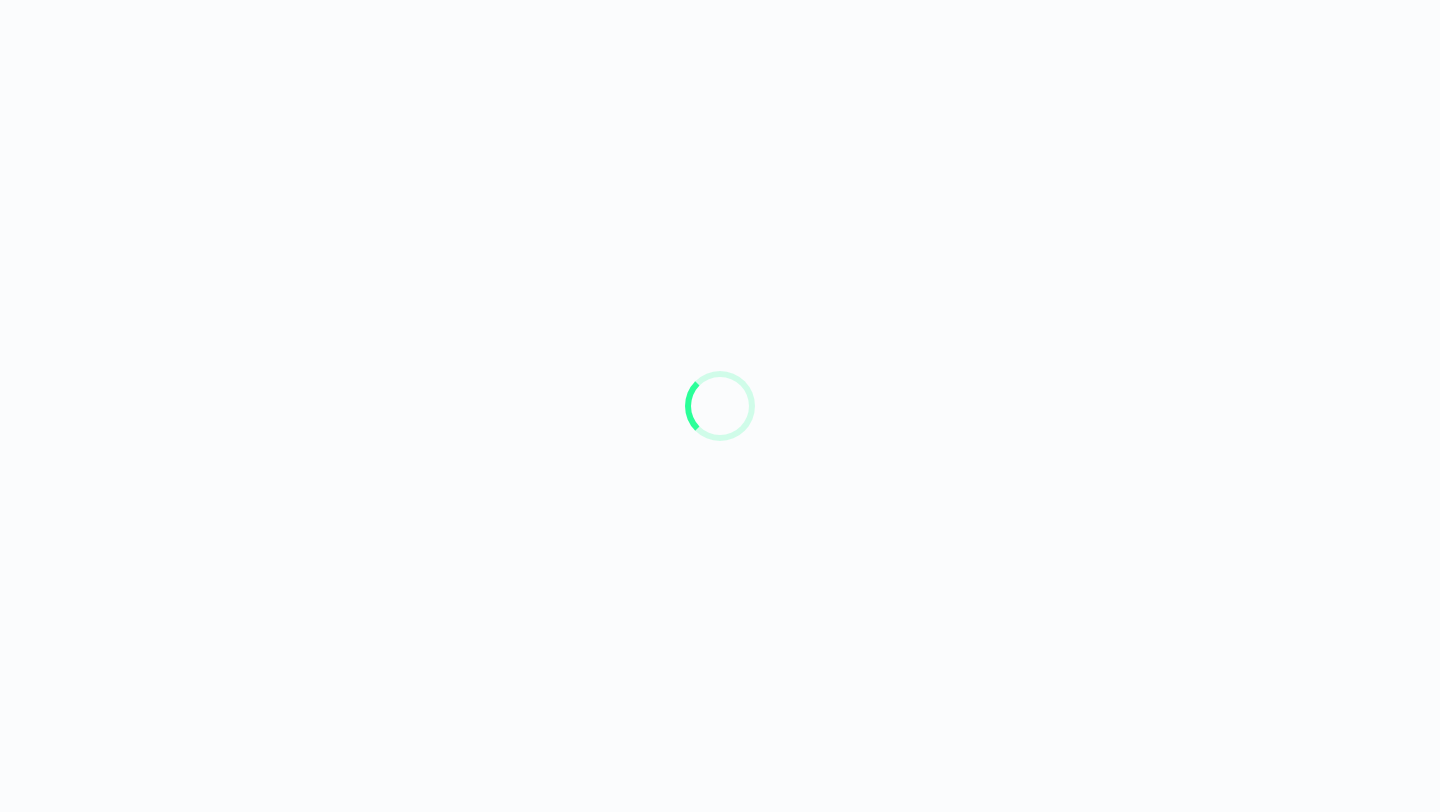scroll, scrollTop: 0, scrollLeft: 0, axis: both 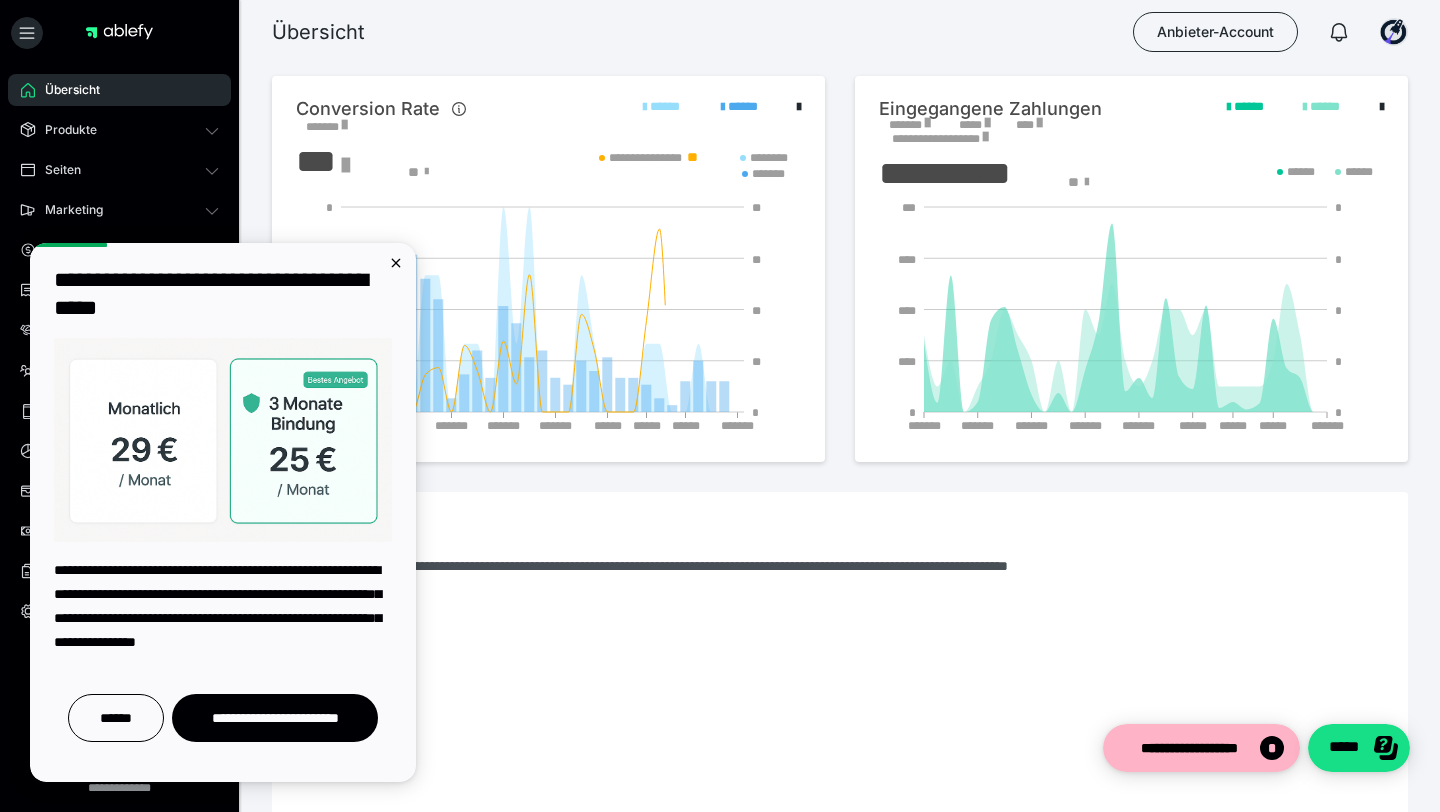 click on "**********" at bounding box center (223, 294) 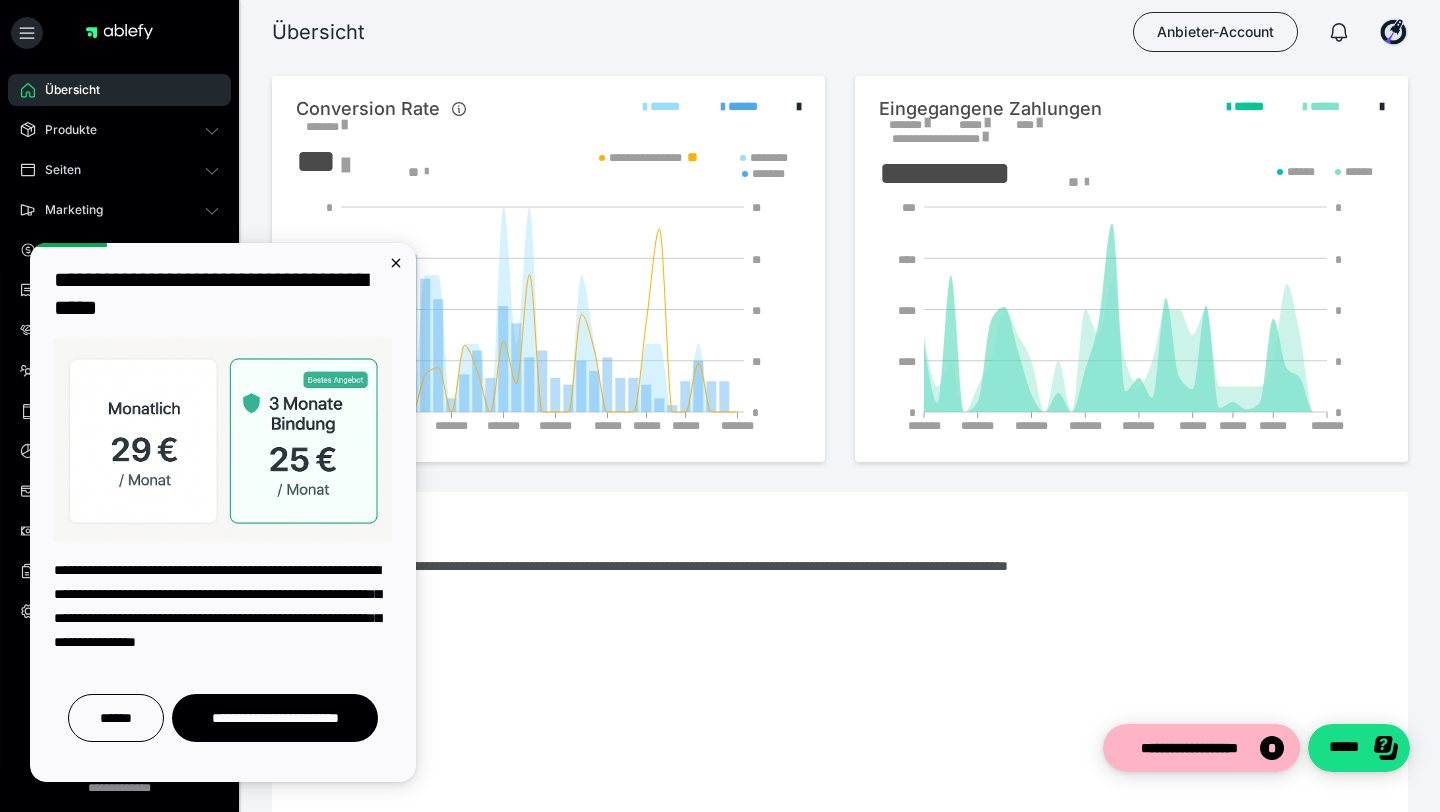 click on "**********" at bounding box center [223, 512] 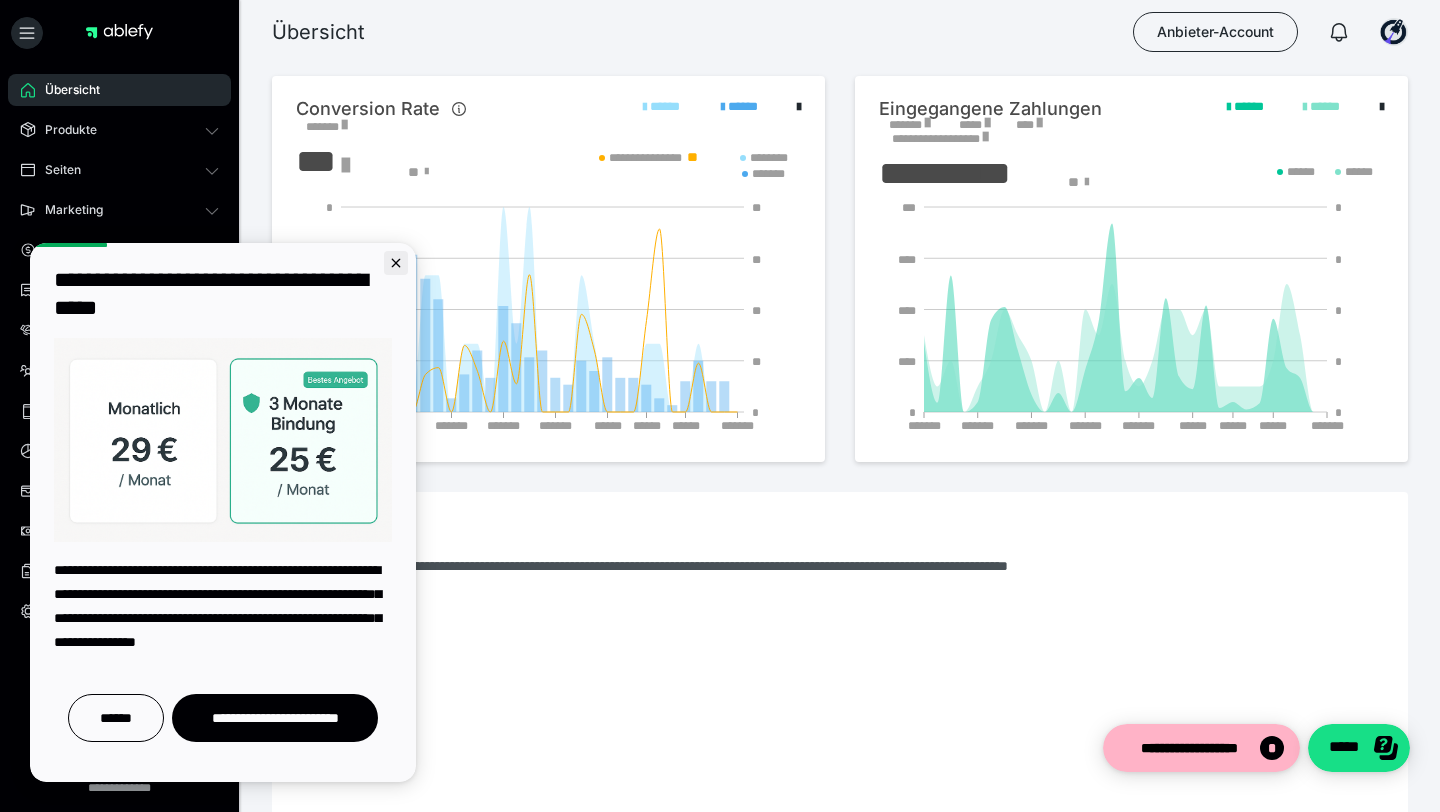 click 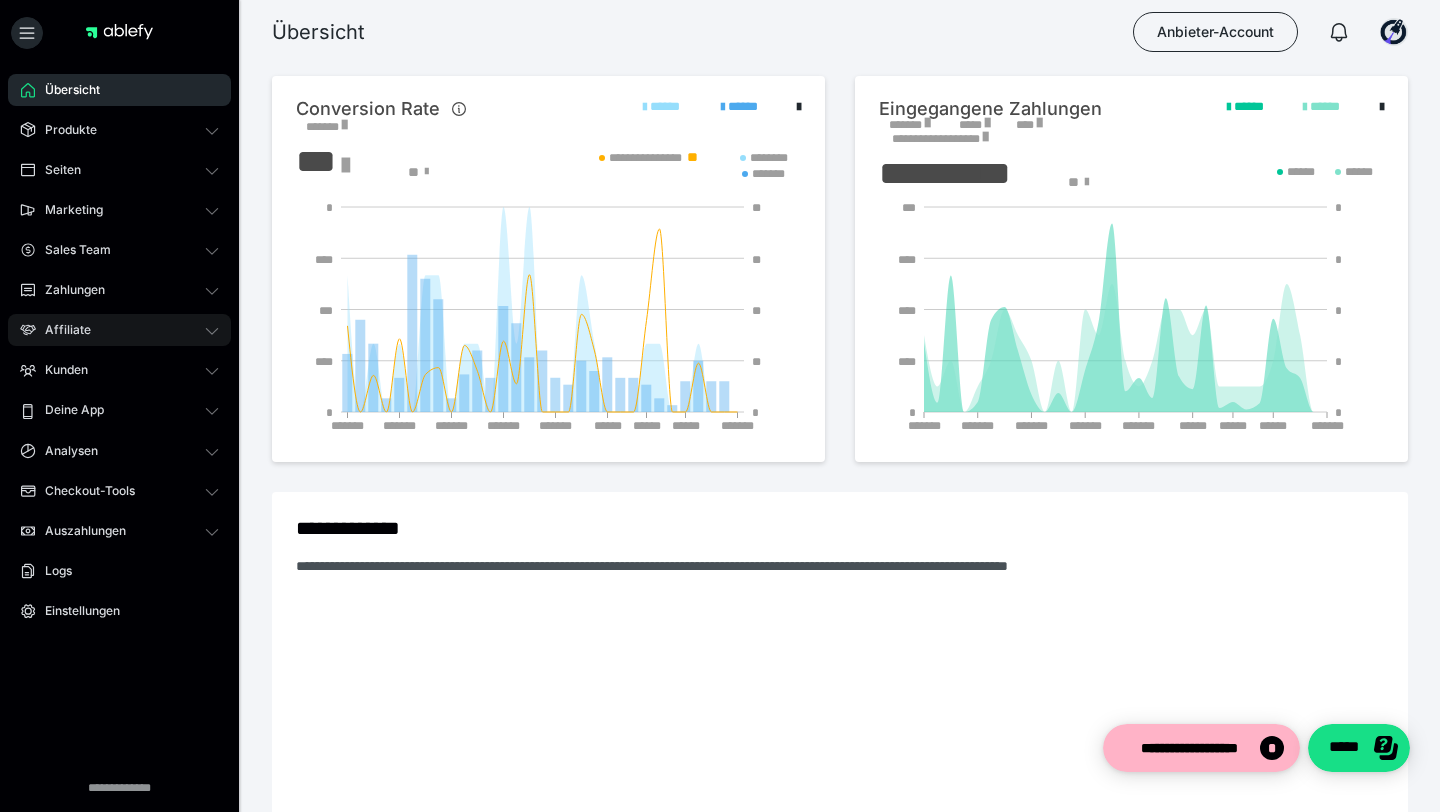 click on "Affiliate" at bounding box center (119, 330) 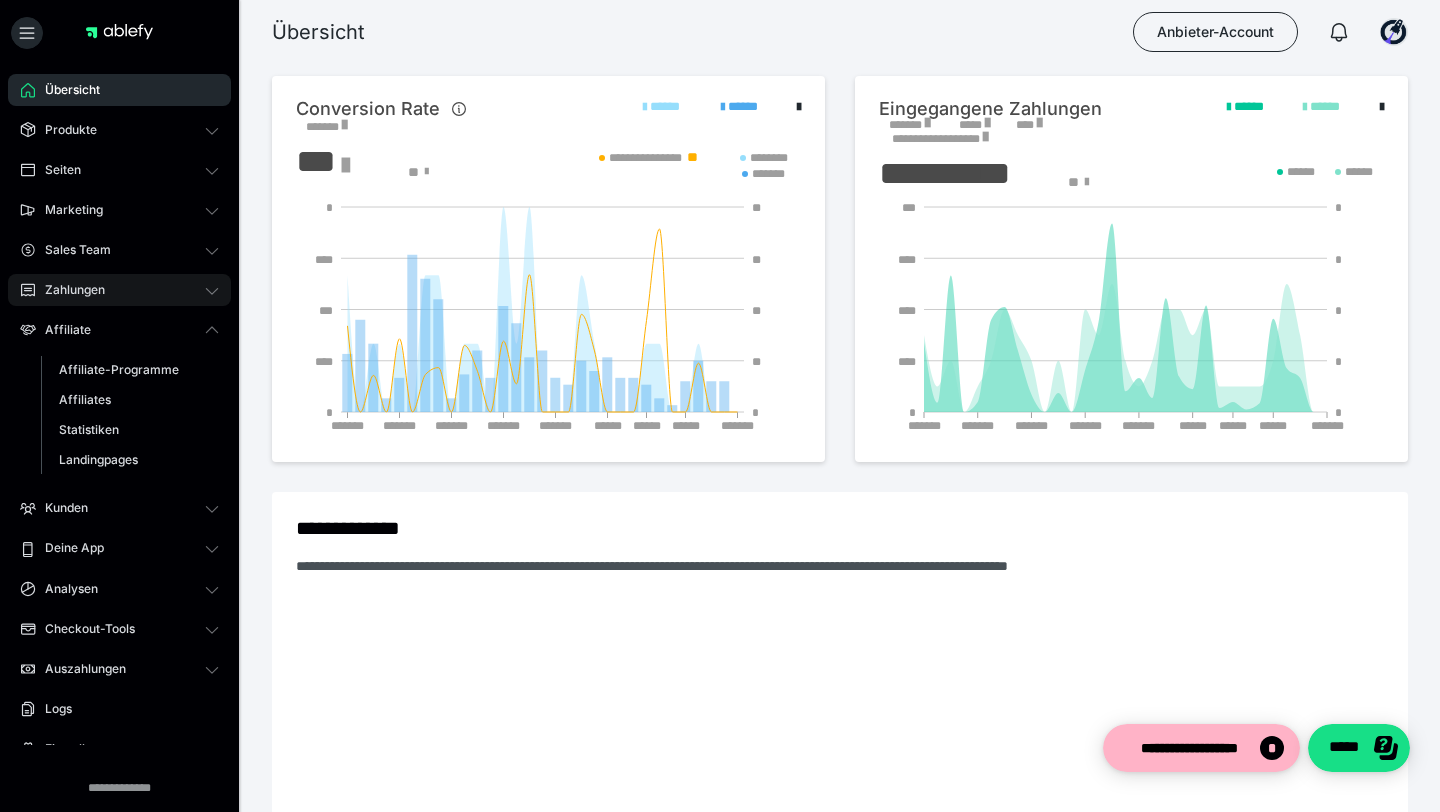 click on "Zahlungen" at bounding box center [119, 290] 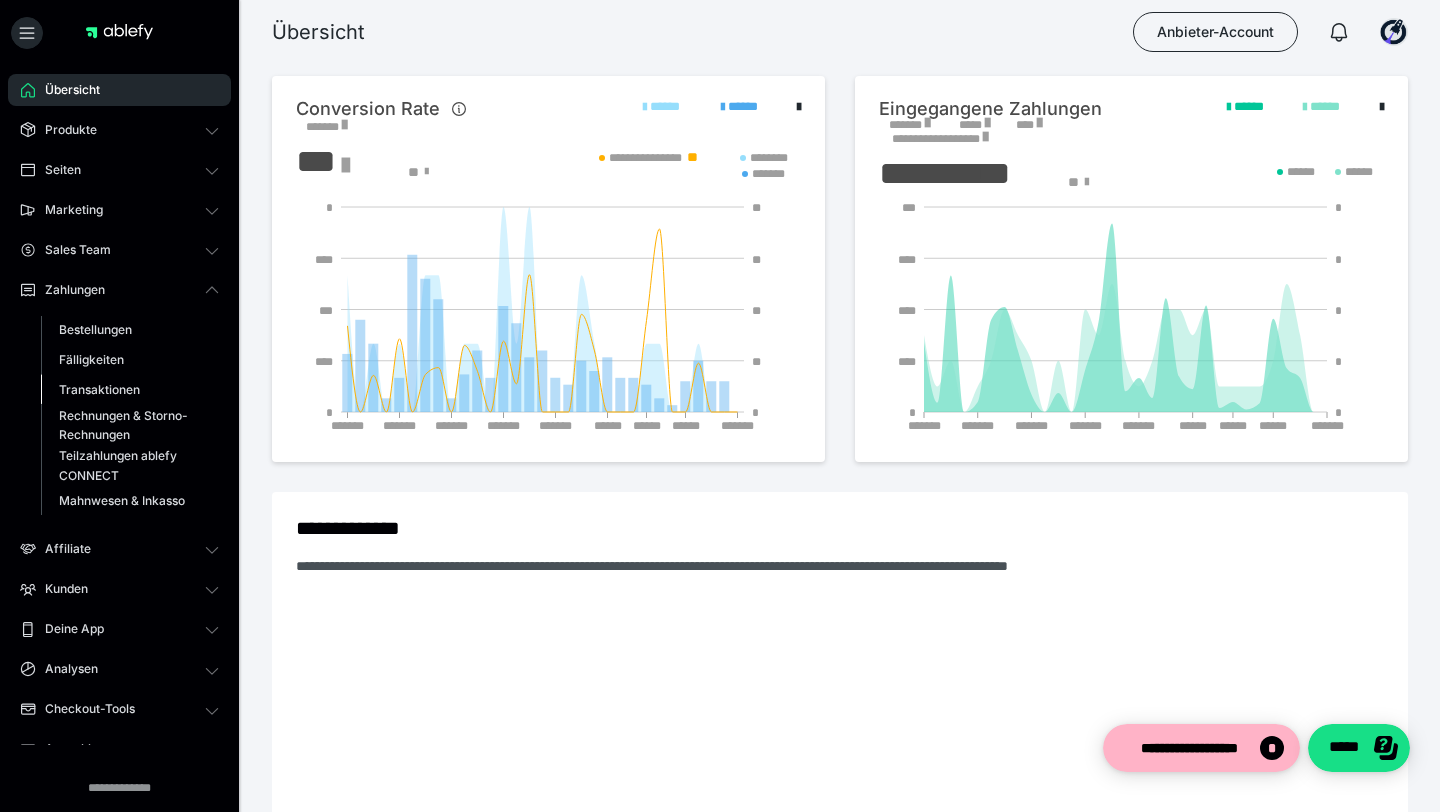 click on "Transaktionen" at bounding box center (130, 390) 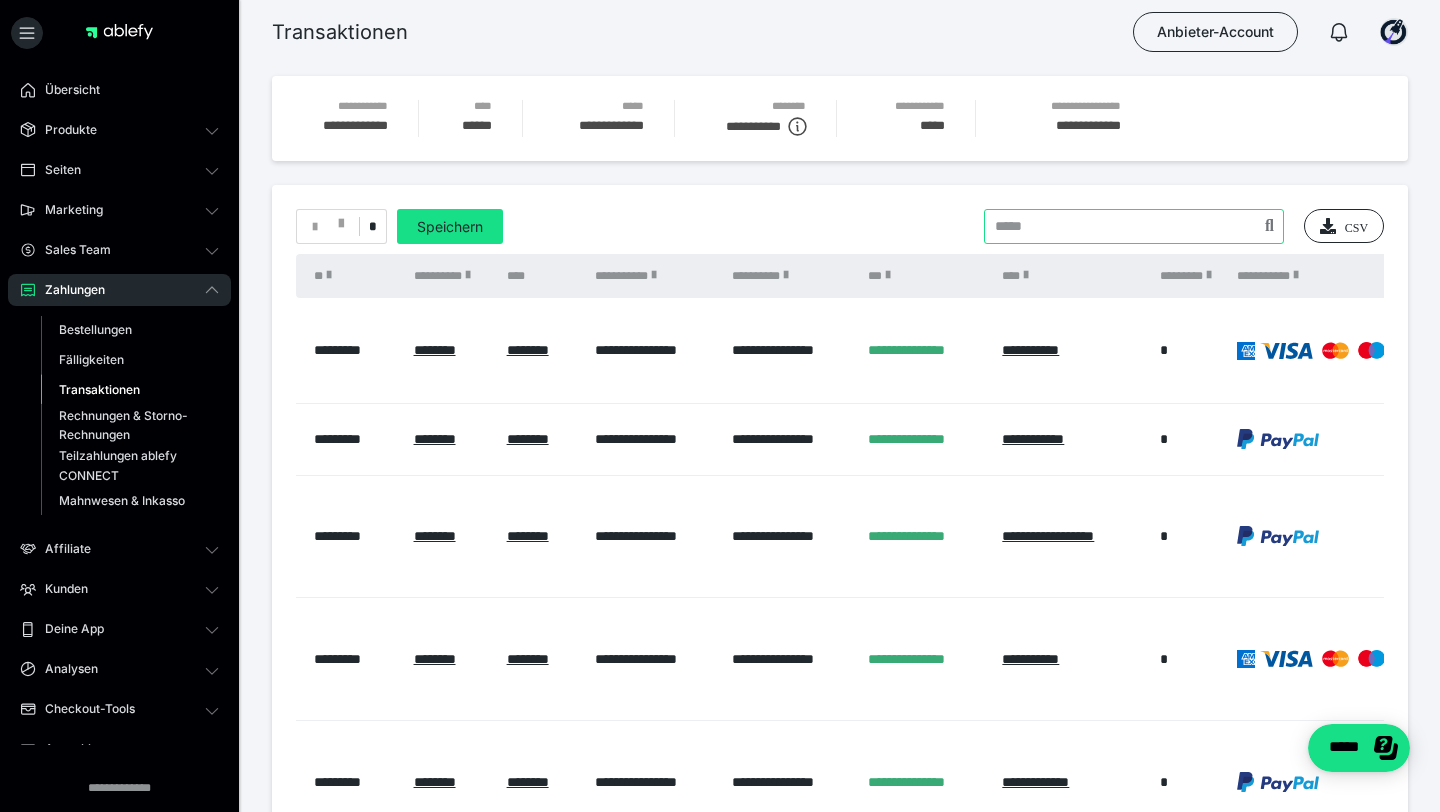 click at bounding box center (1134, 226) 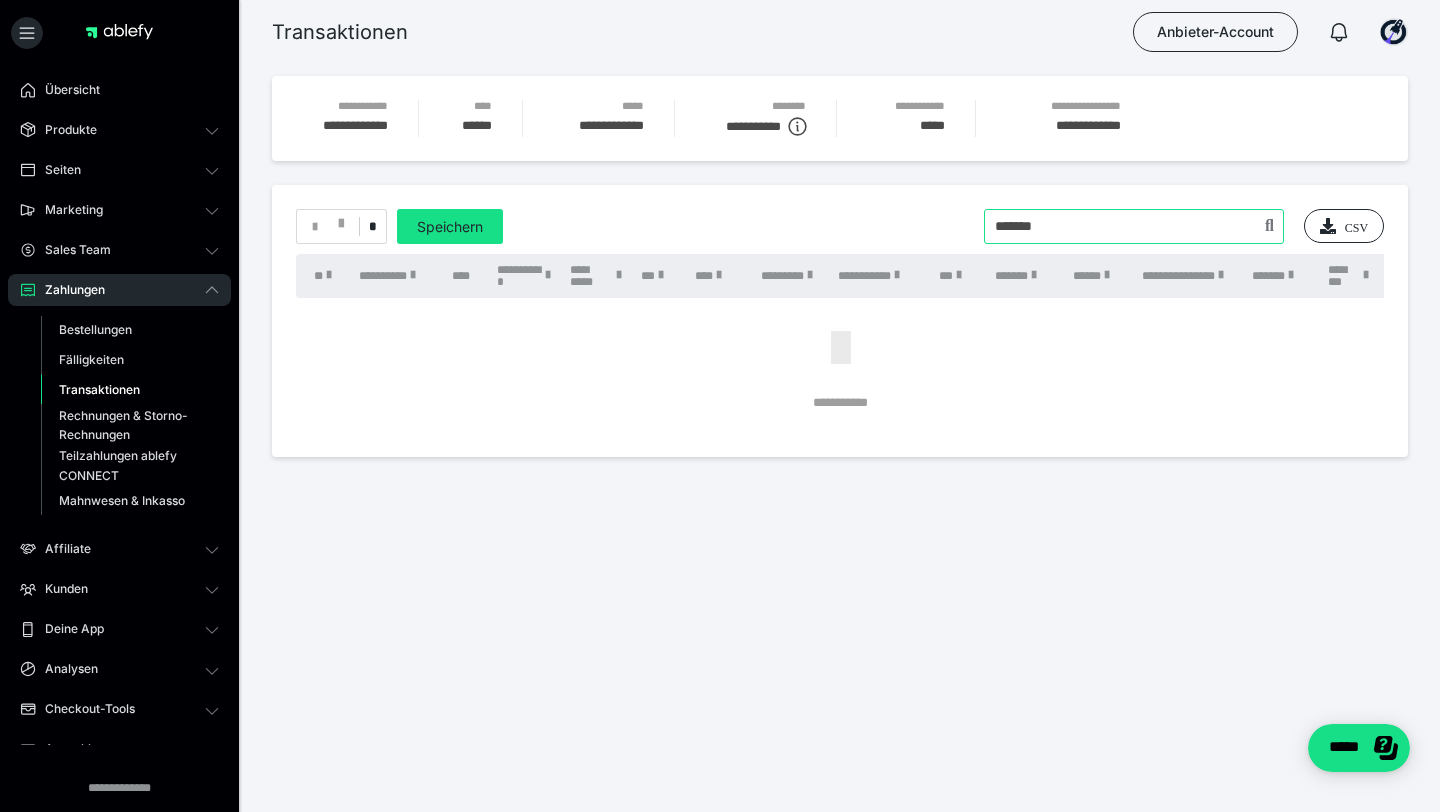 click at bounding box center (1134, 226) 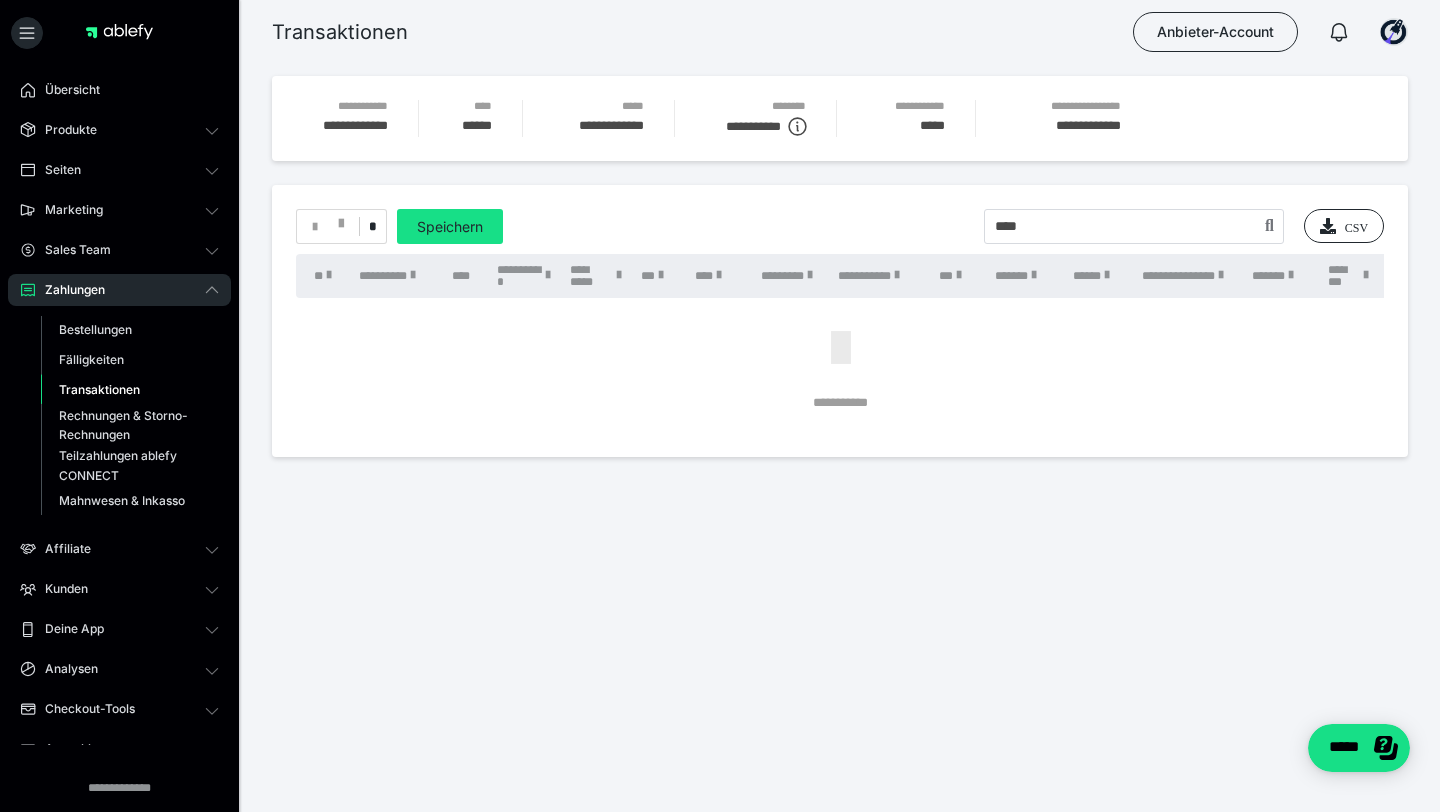 click on "**********" at bounding box center [840, 311] 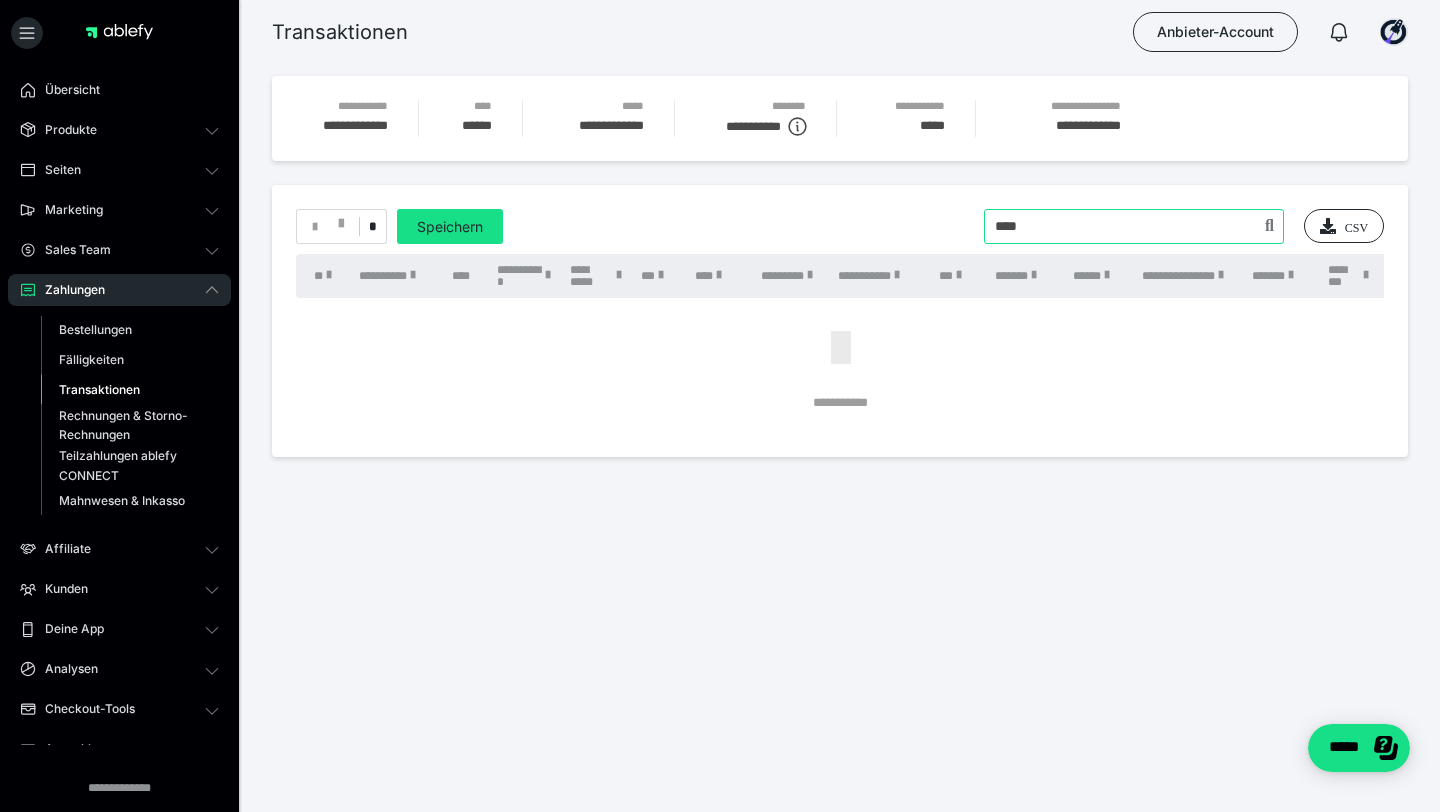 click at bounding box center (1134, 226) 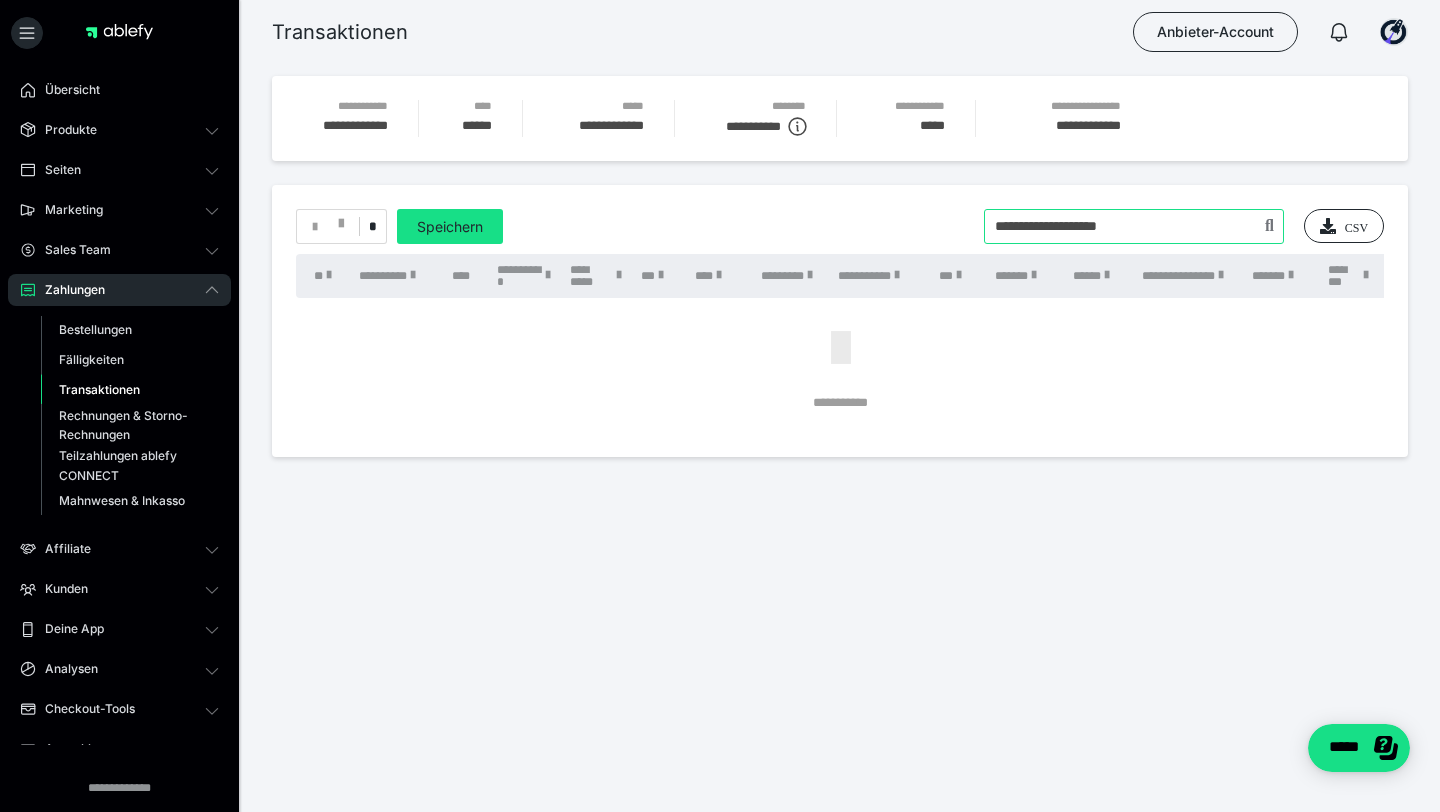 type on "**********" 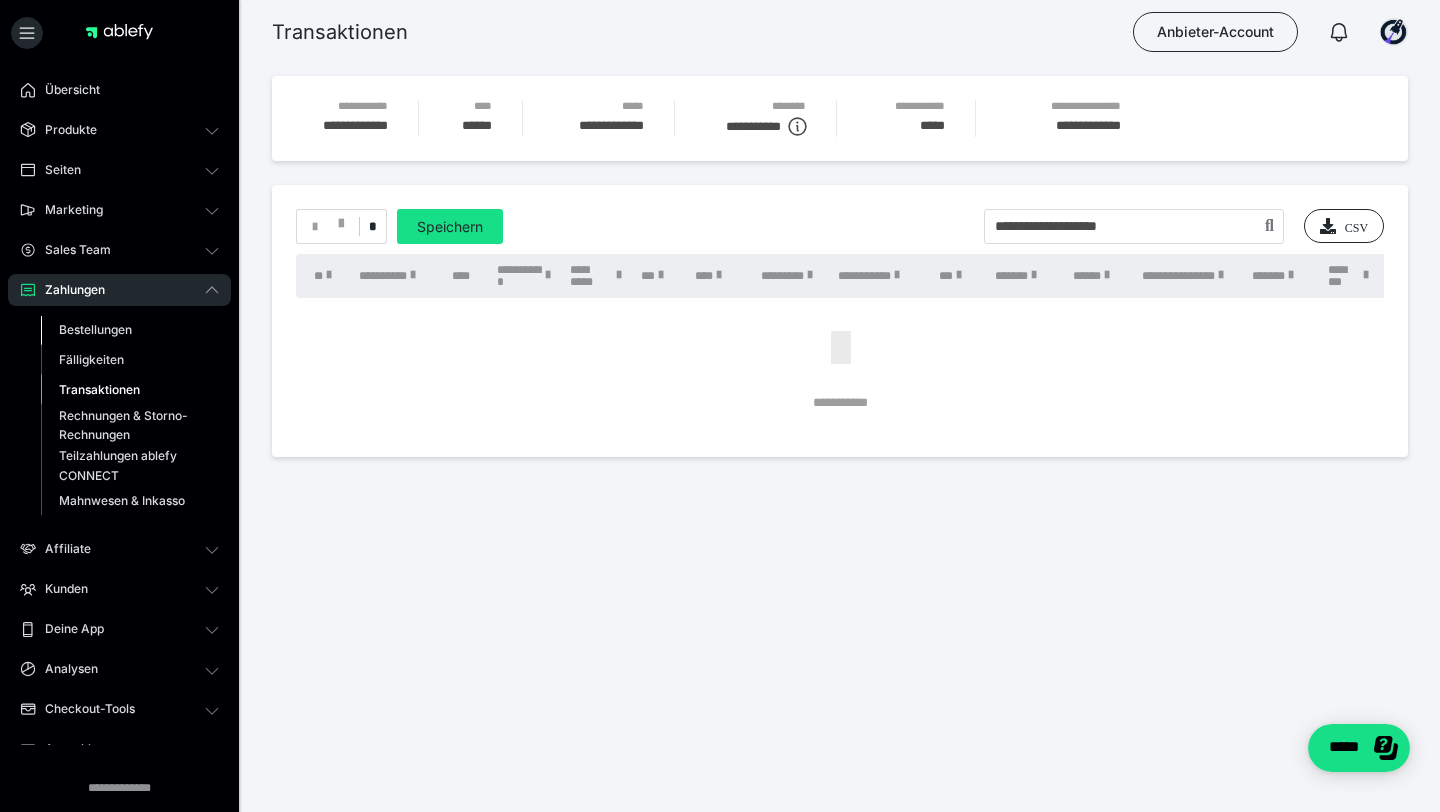 click on "Bestellungen" at bounding box center (130, 330) 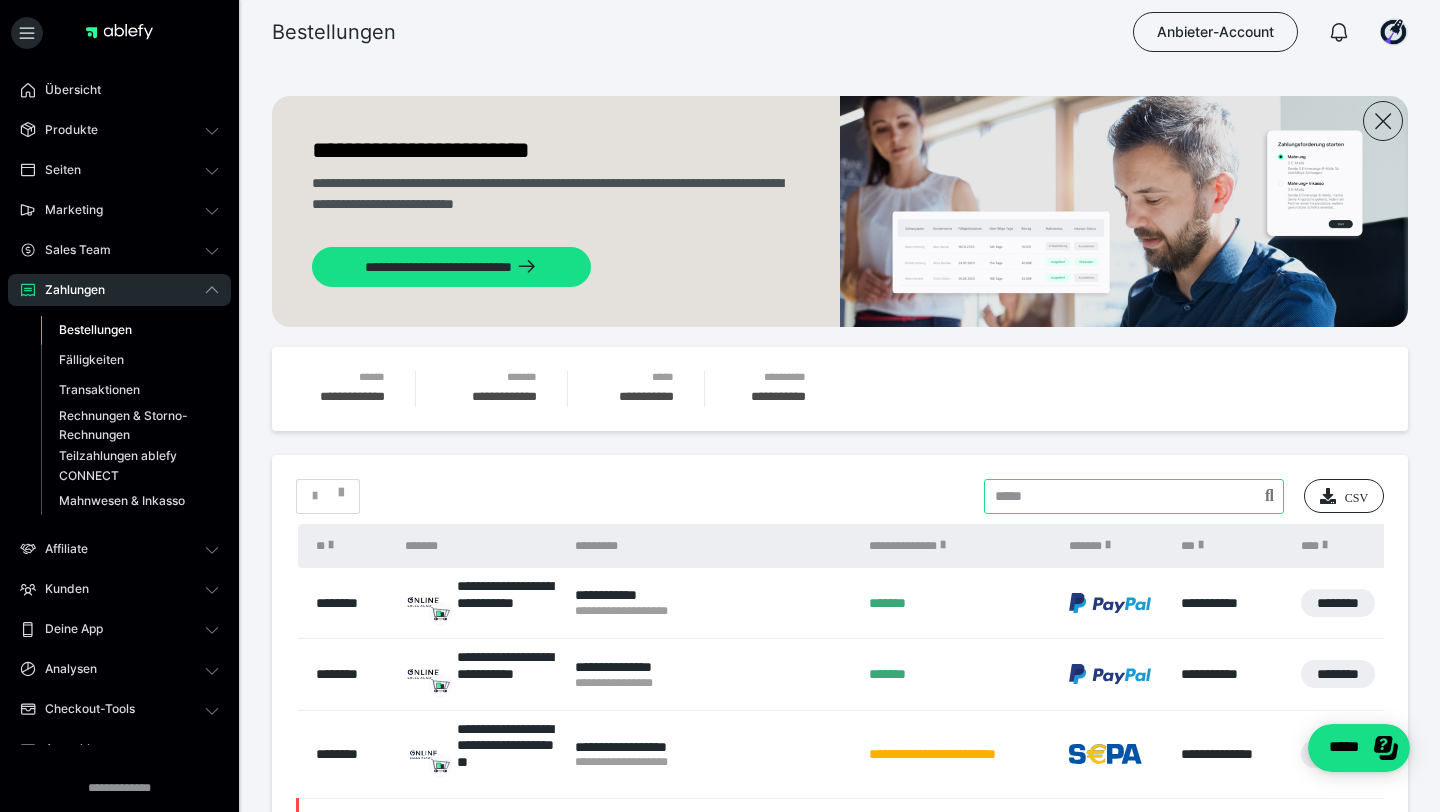 click at bounding box center [1134, 496] 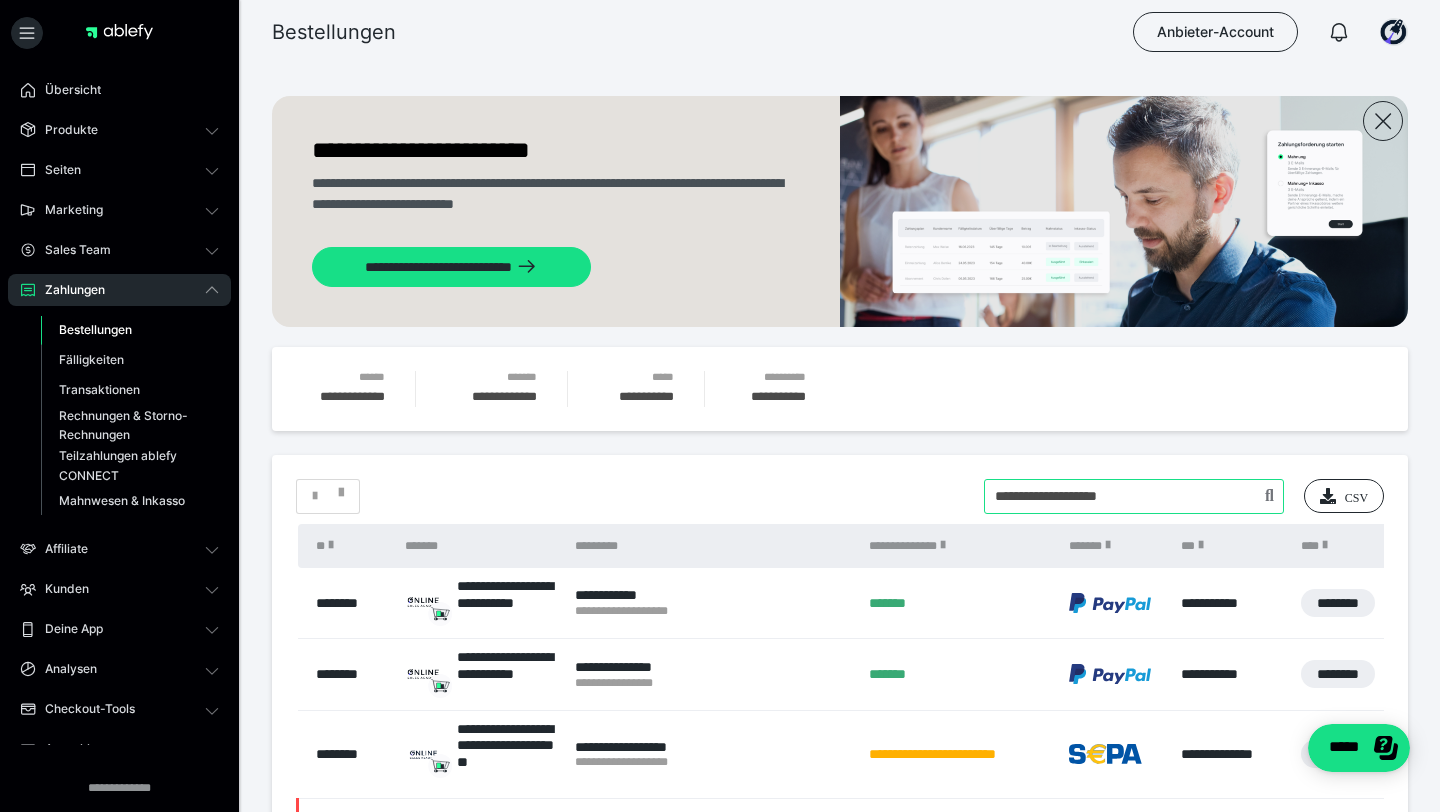 type on "**********" 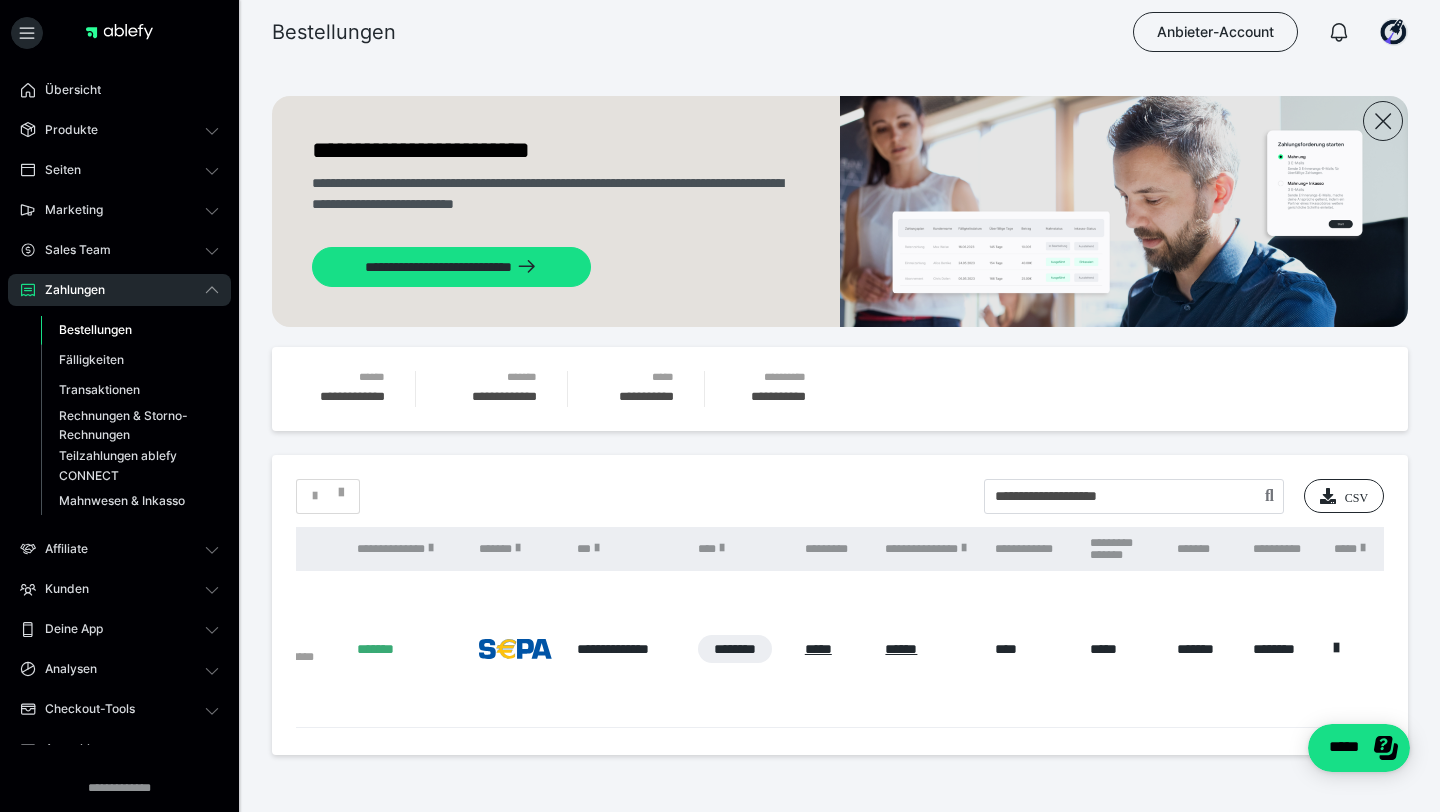 scroll, scrollTop: 0, scrollLeft: 0, axis: both 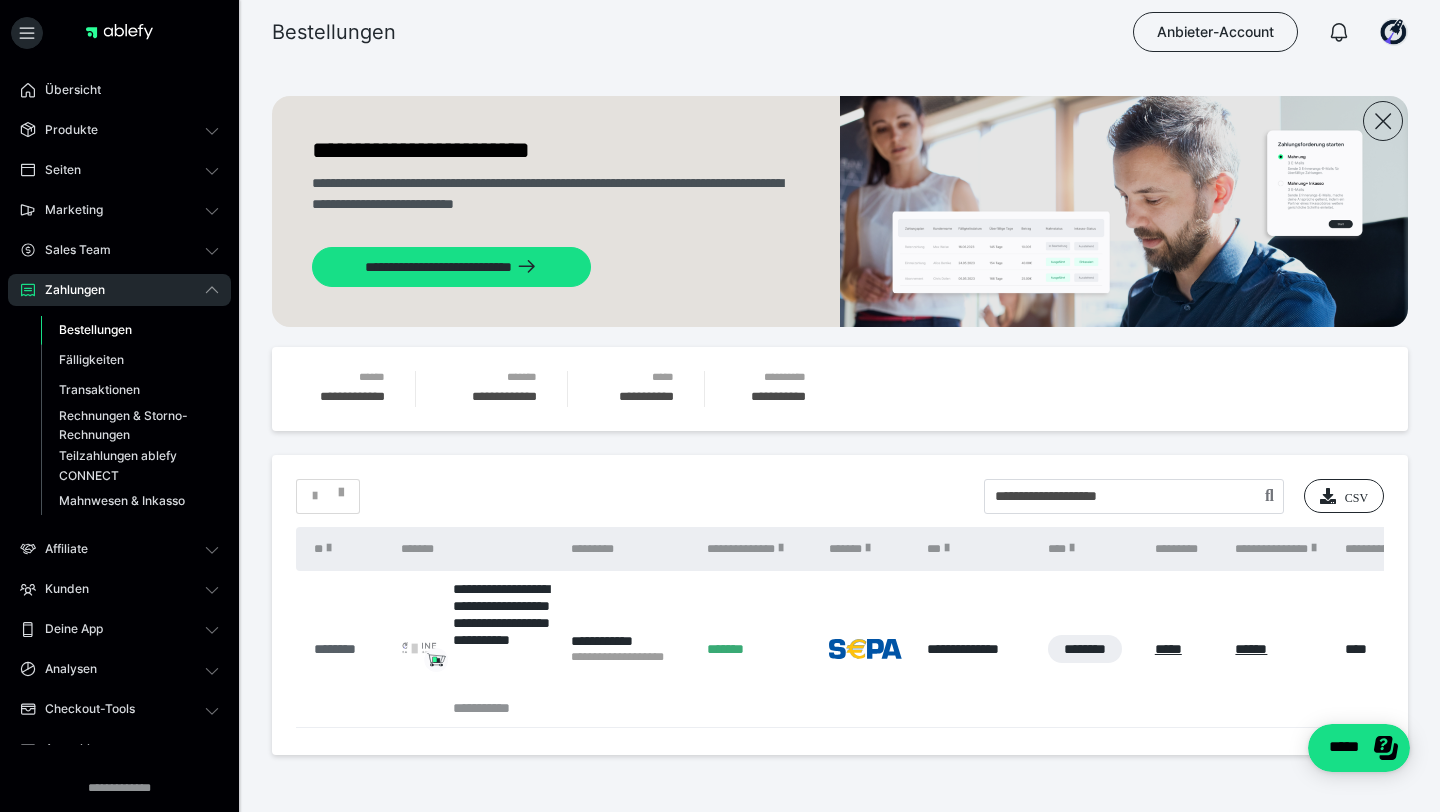 click on "********" at bounding box center [347, 649] 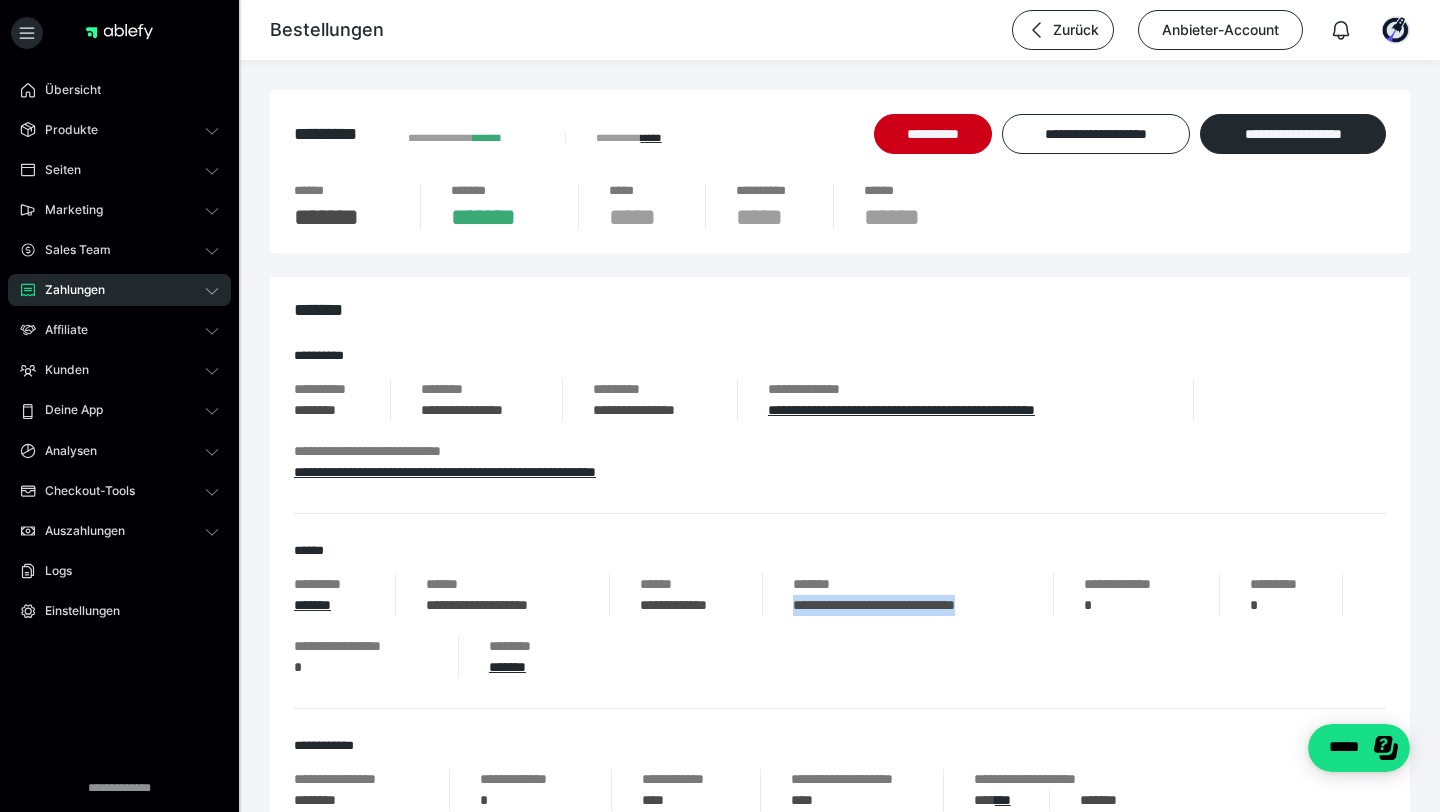 drag, startPoint x: 790, startPoint y: 608, endPoint x: 1021, endPoint y: 603, distance: 231.05411 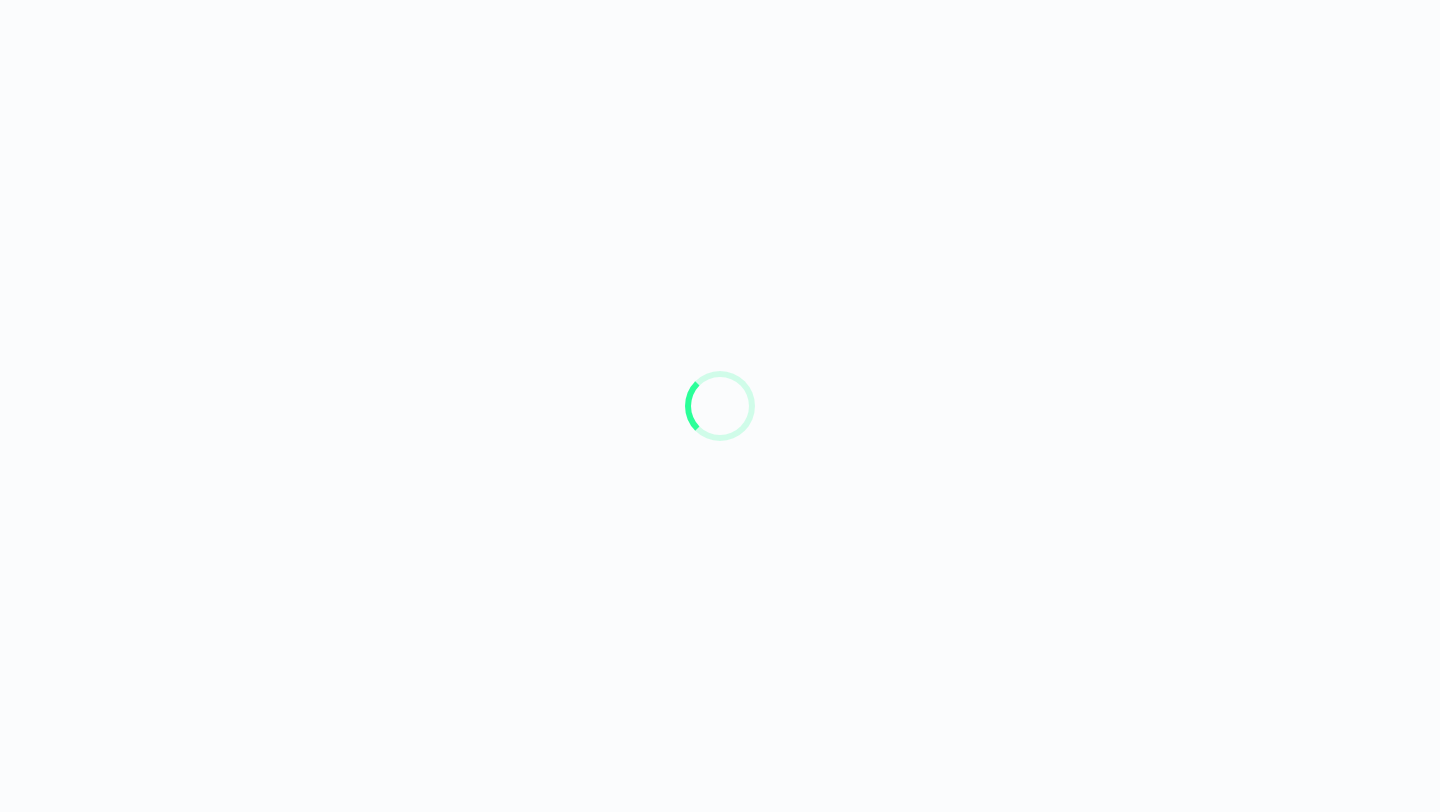 scroll, scrollTop: 0, scrollLeft: 0, axis: both 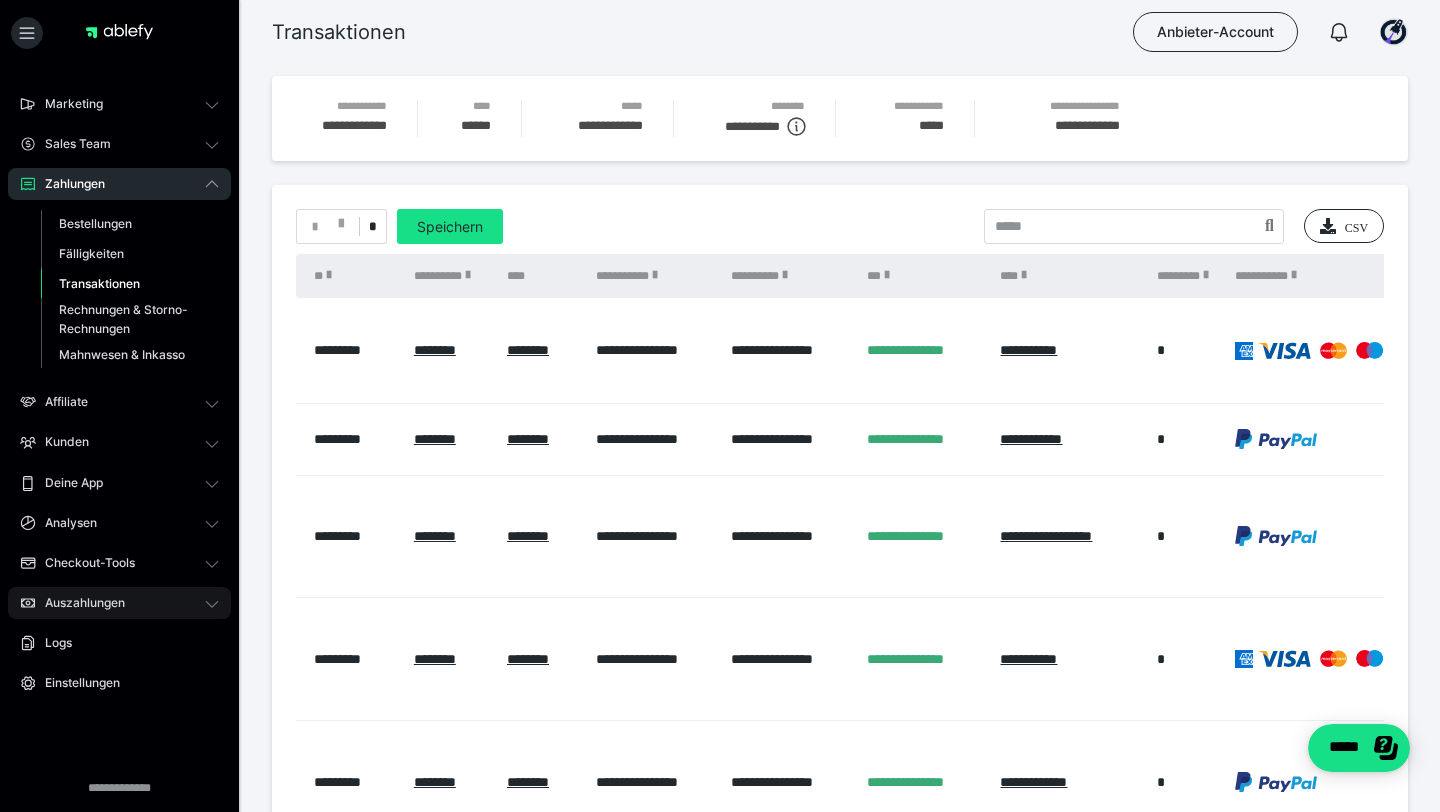 click on "Auszahlungen" at bounding box center [119, 603] 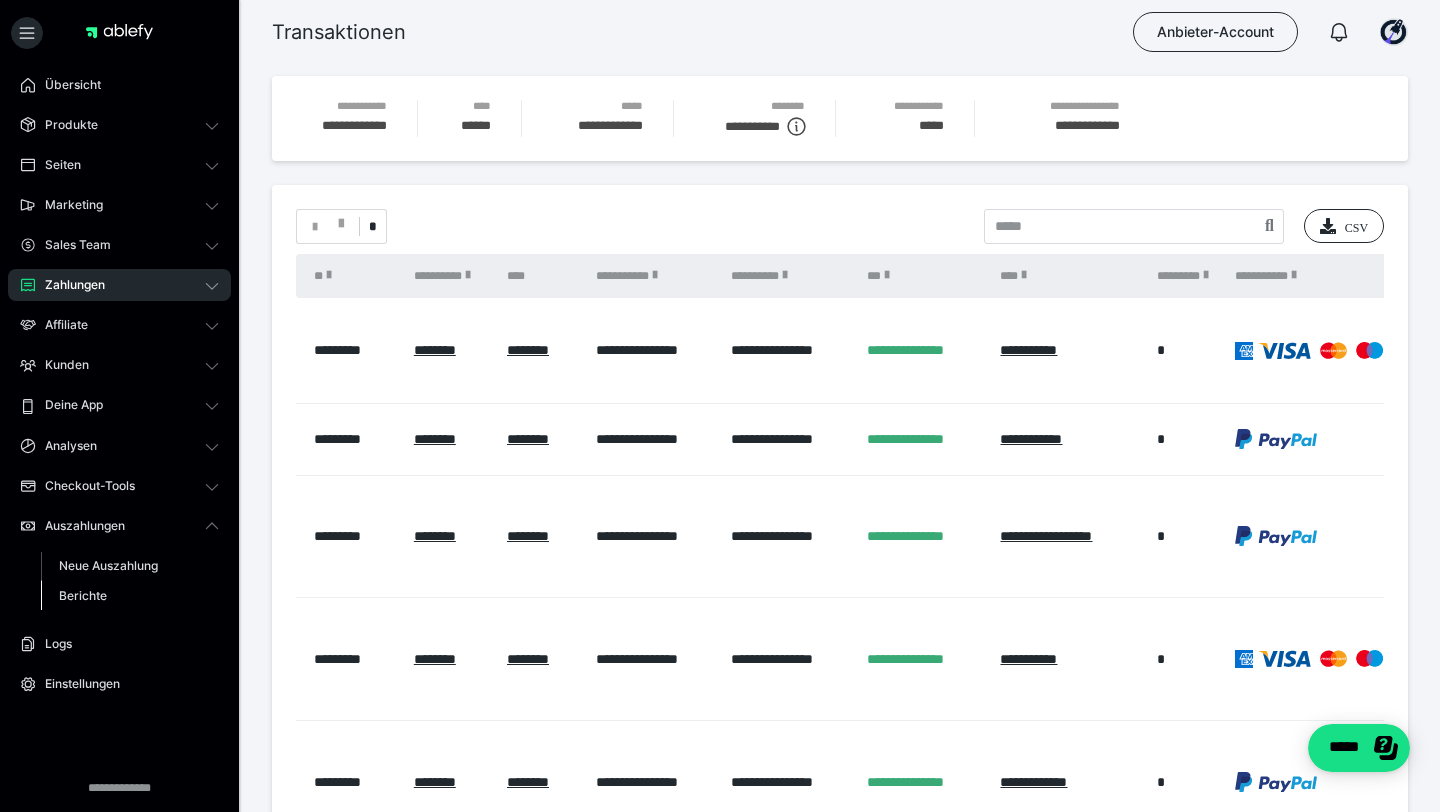 click on "Berichte" at bounding box center (130, 596) 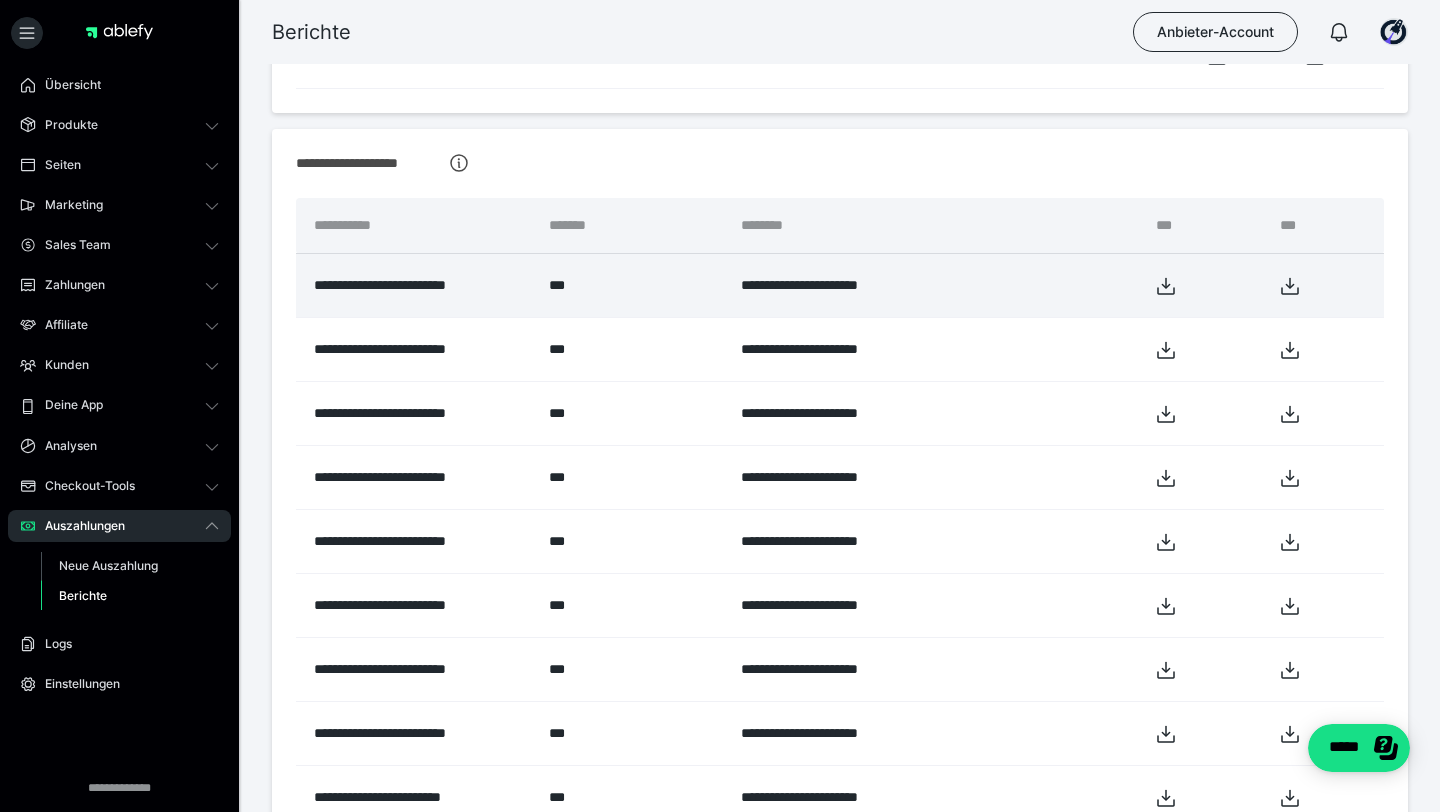 scroll, scrollTop: 261, scrollLeft: 0, axis: vertical 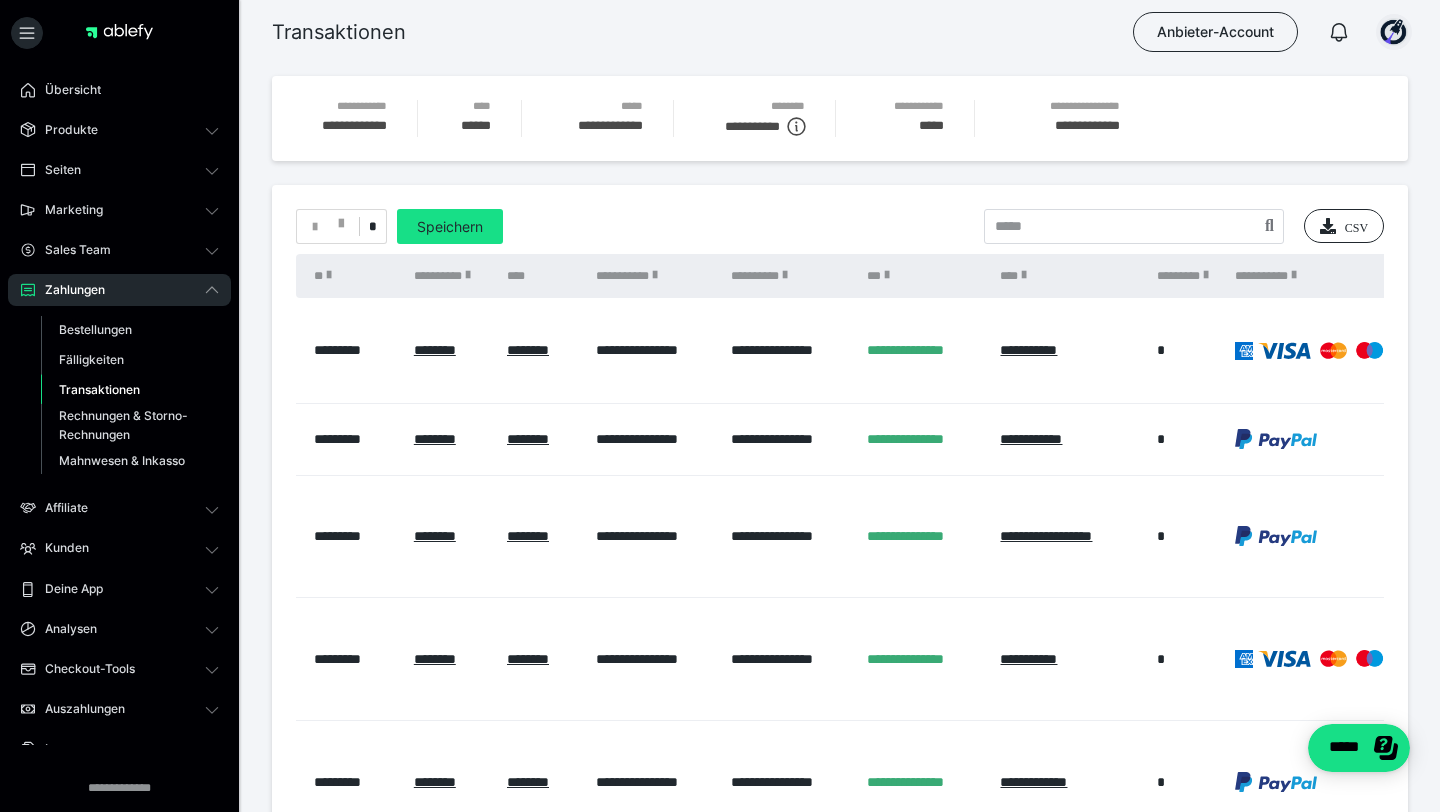 click at bounding box center [1394, 32] 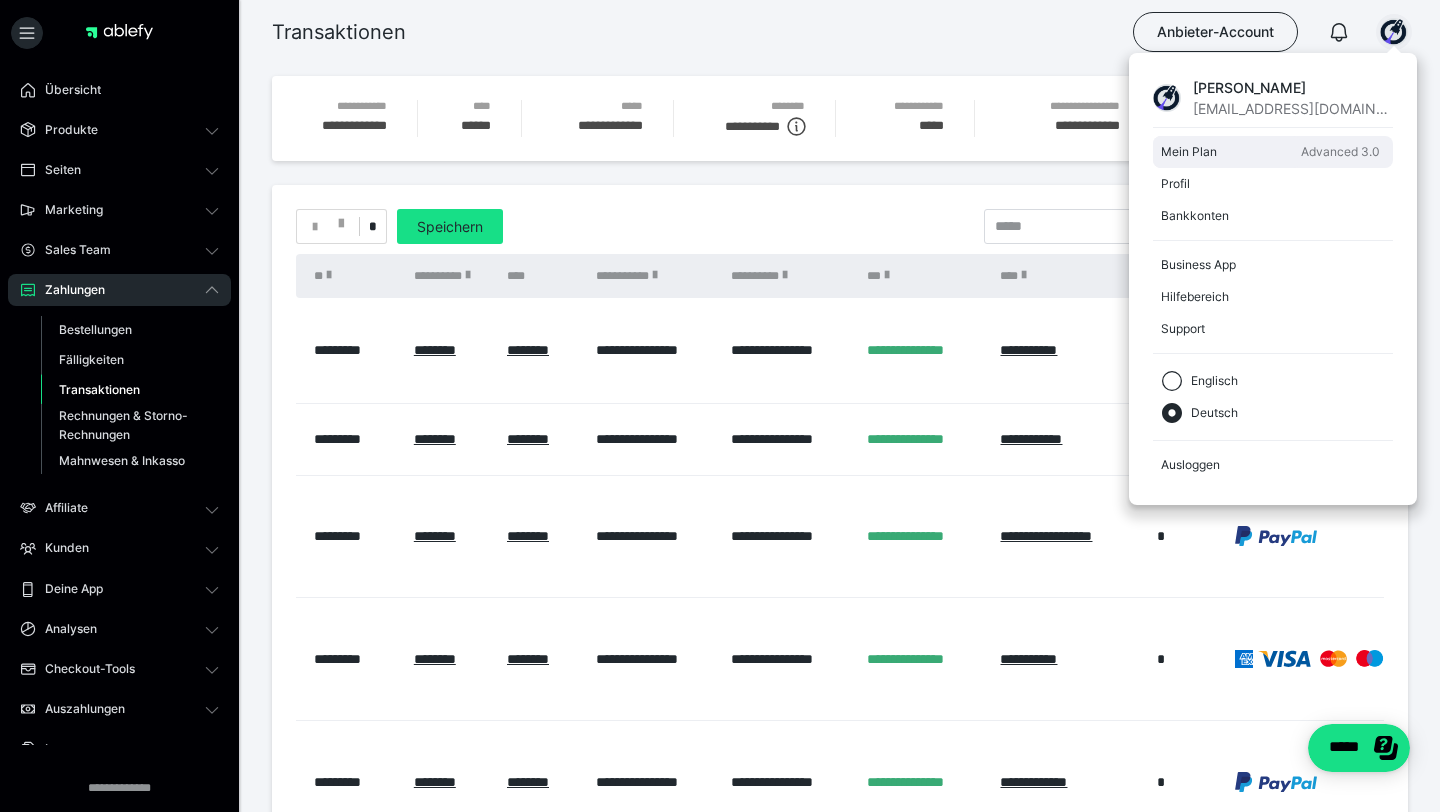 click on "Mein Plan" at bounding box center (1227, 152) 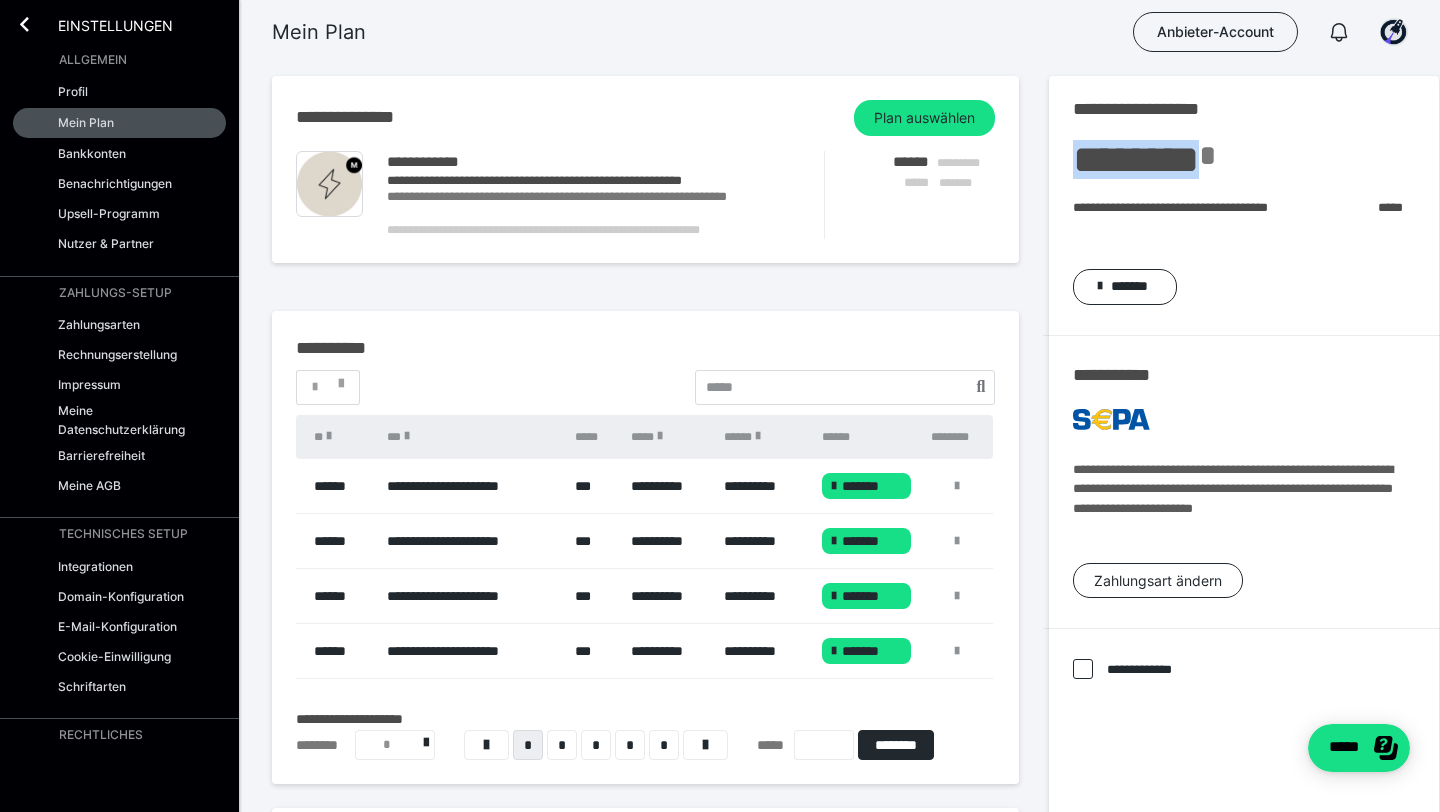 drag, startPoint x: 1080, startPoint y: 169, endPoint x: 1364, endPoint y: 171, distance: 284.00705 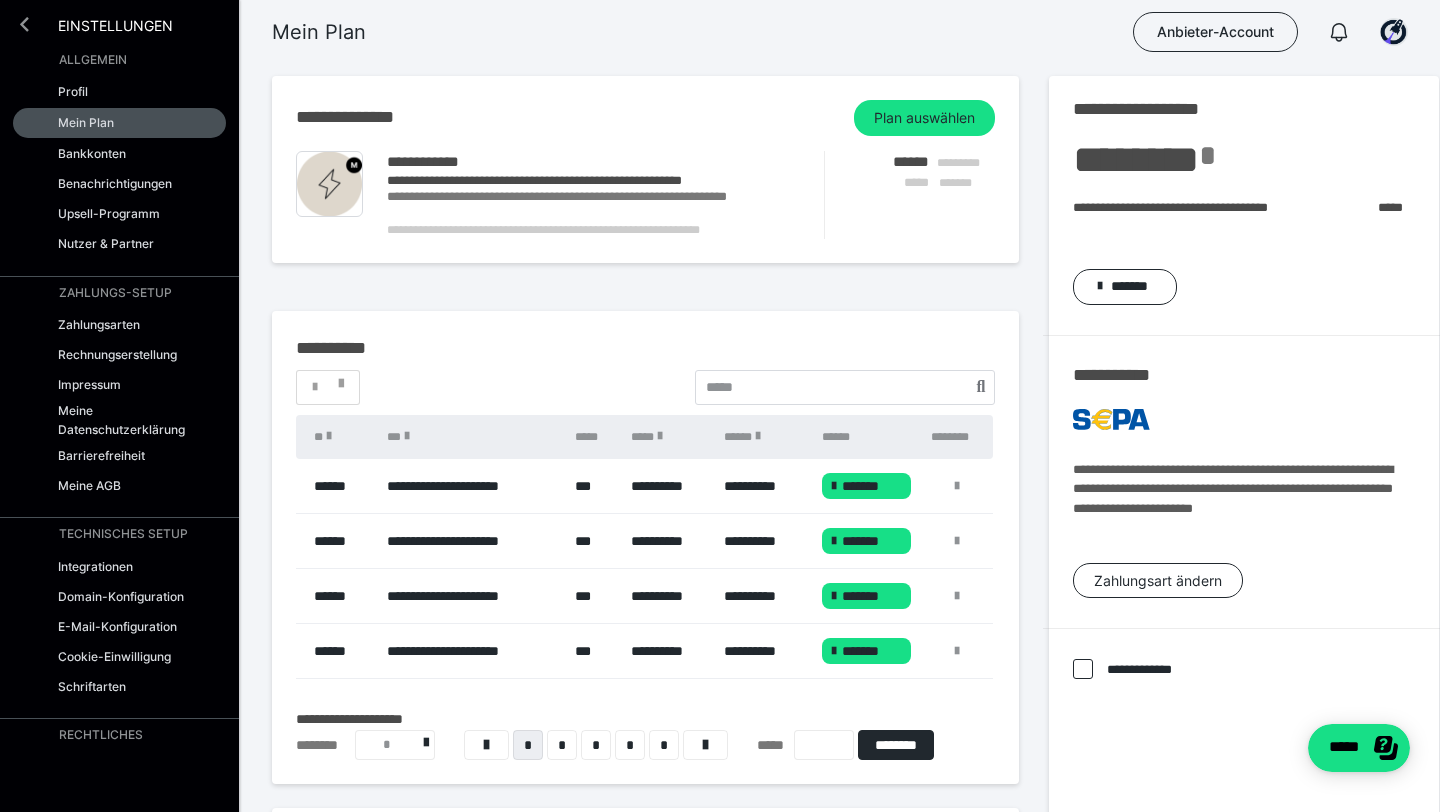 click at bounding box center [24, 24] 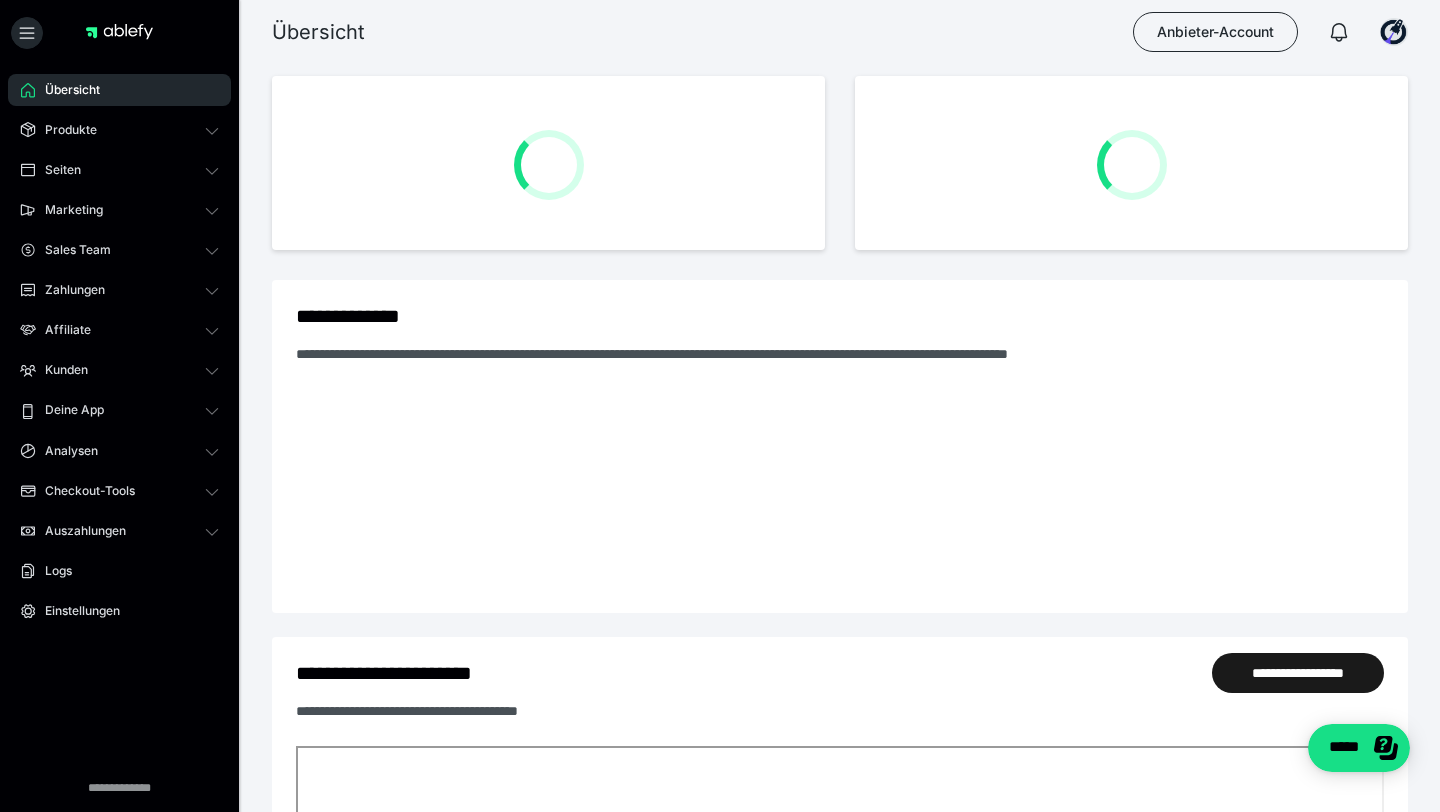 scroll, scrollTop: 0, scrollLeft: 0, axis: both 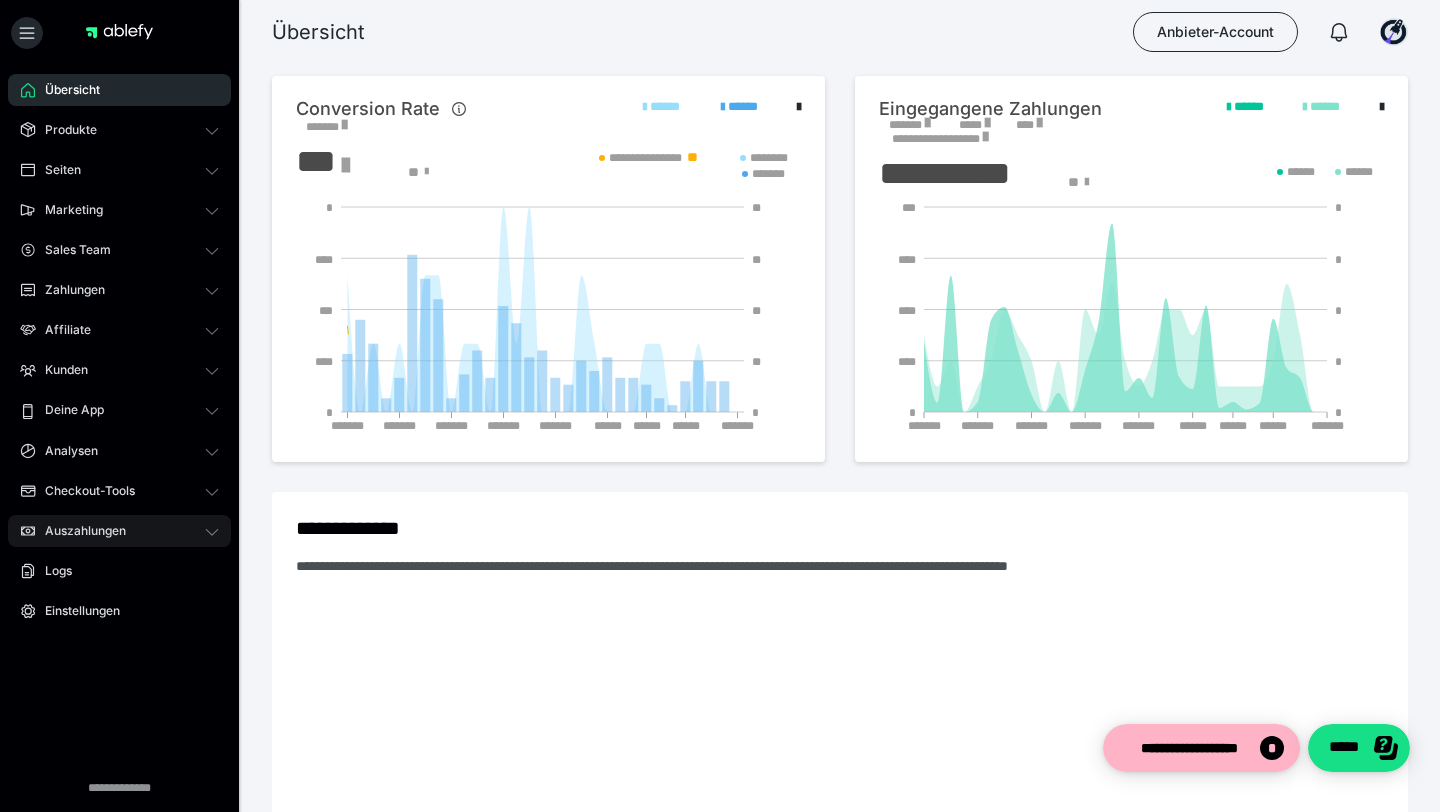 click on "Auszahlungen" at bounding box center (78, 531) 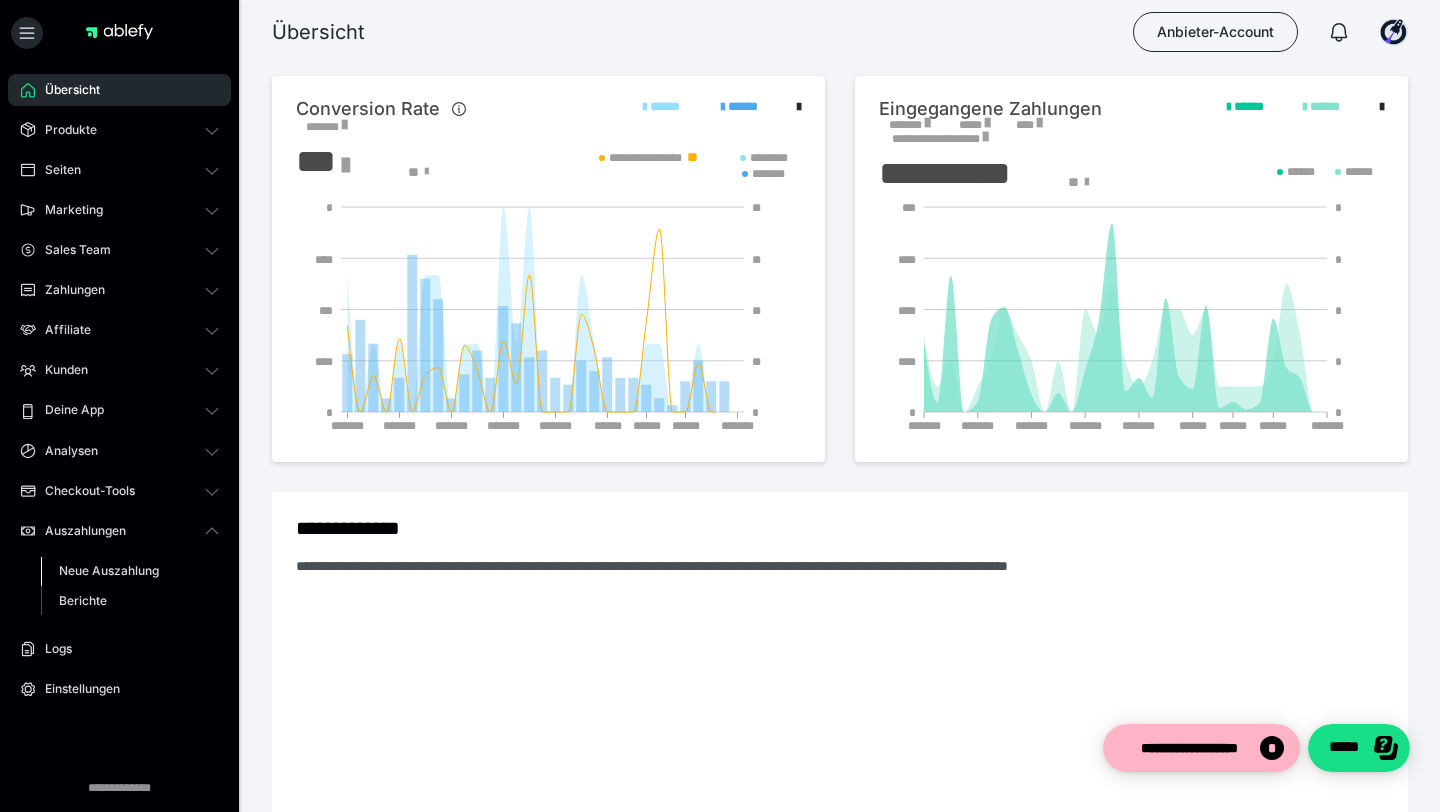 click on "Neue Auszahlung" at bounding box center [109, 570] 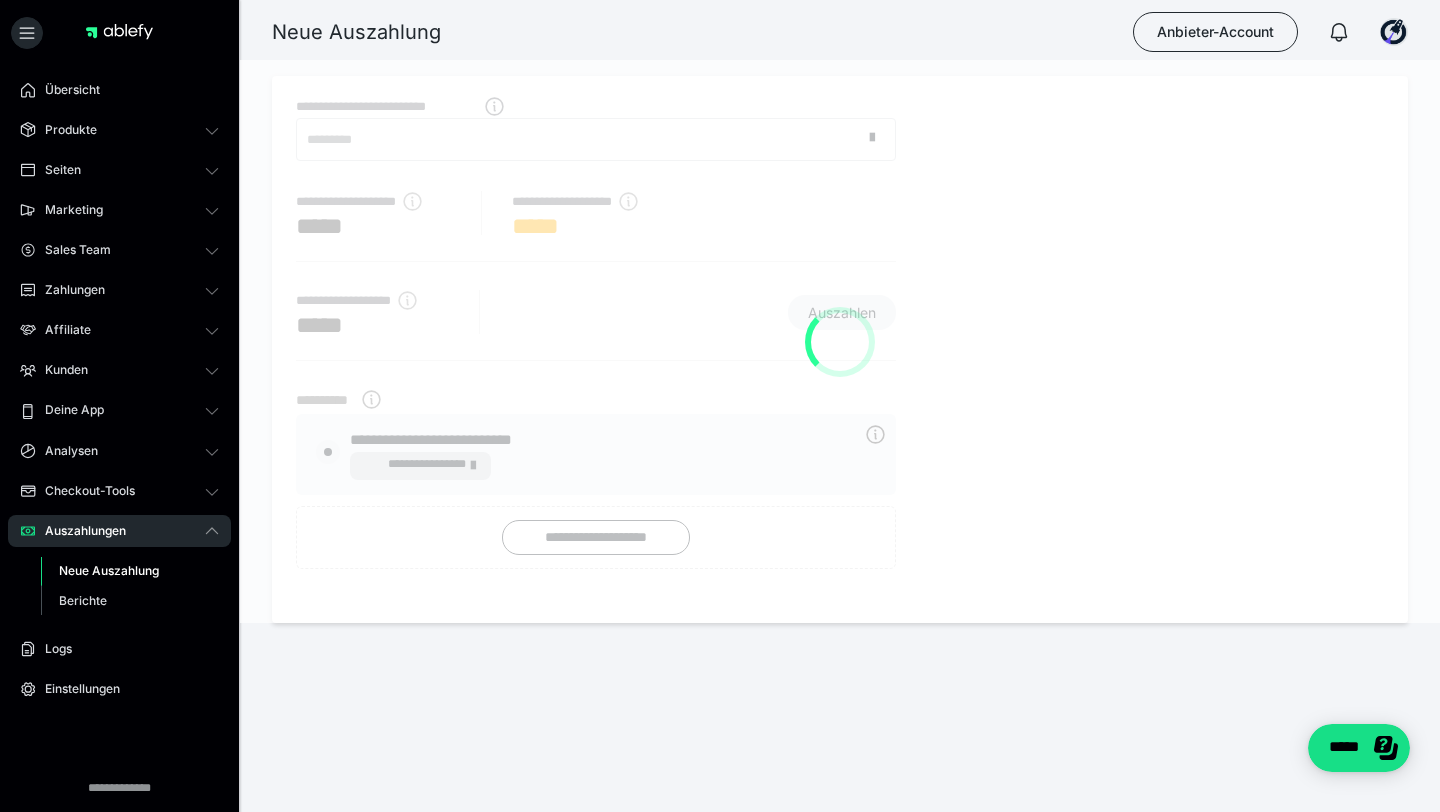 radio on "****" 